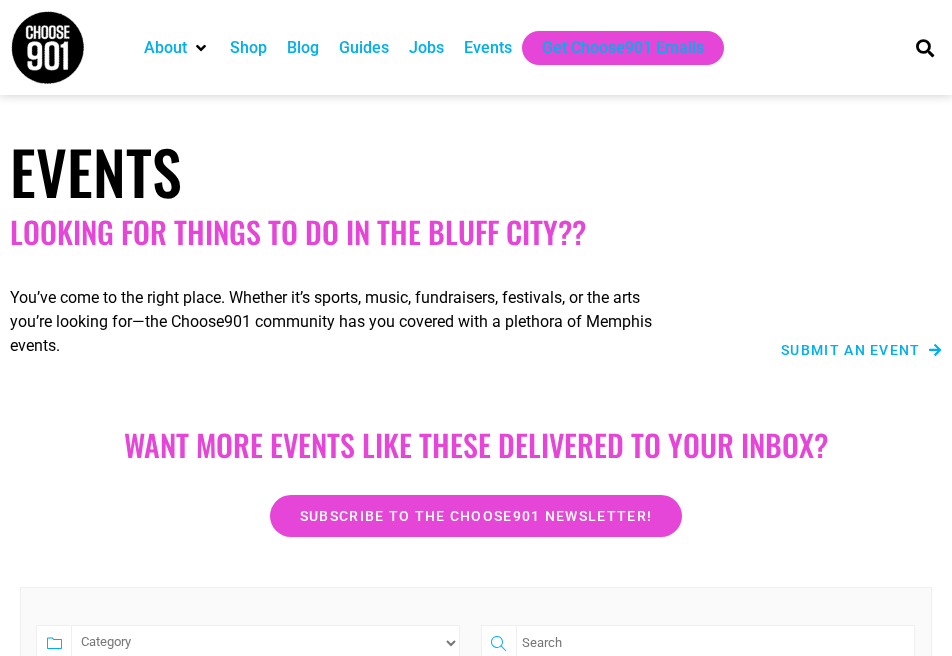 scroll, scrollTop: 0, scrollLeft: 0, axis: both 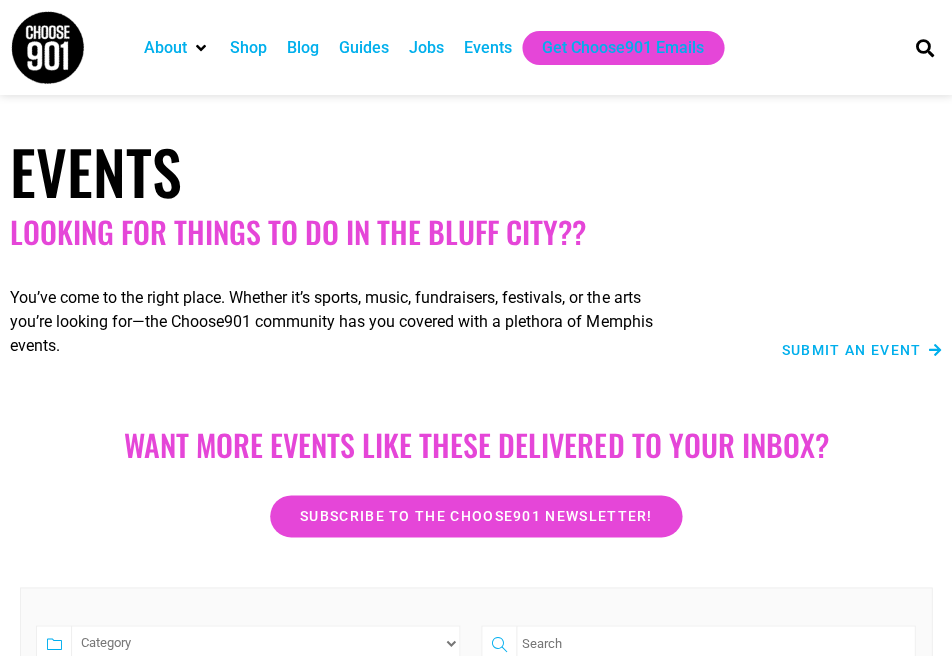 click on "Submit an Event" at bounding box center (809, 316) 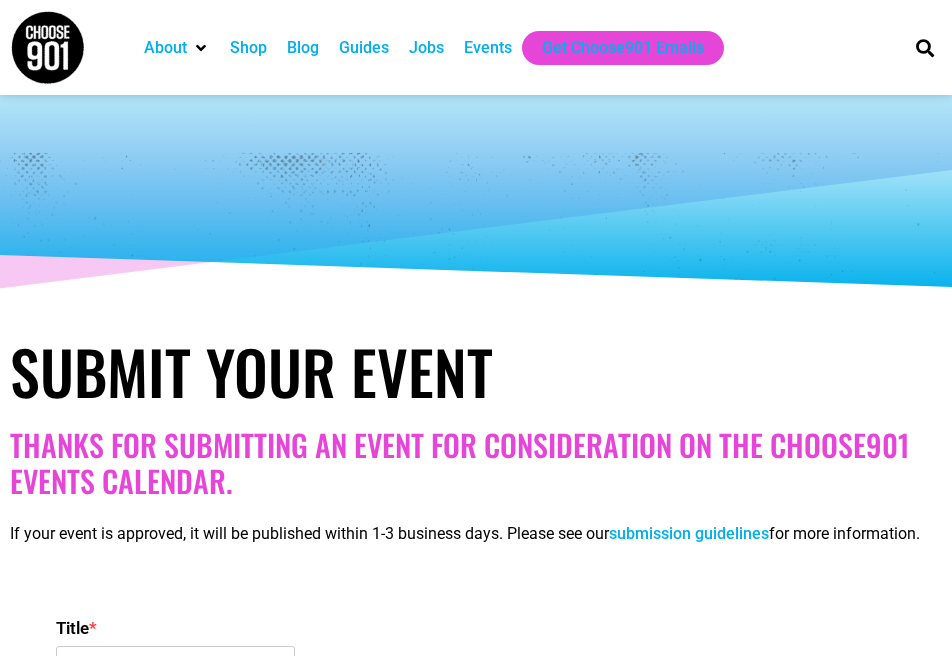select 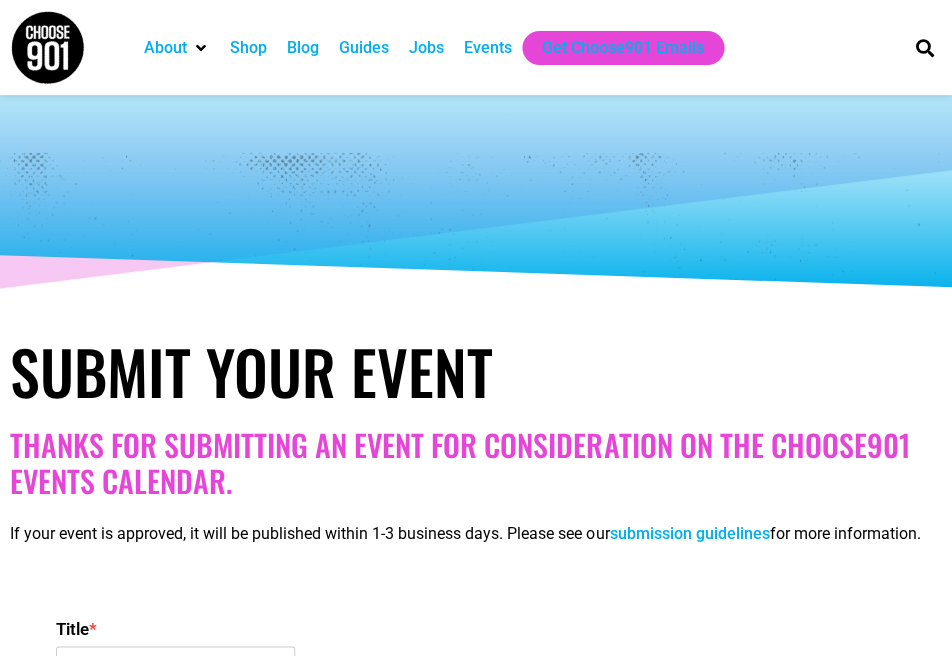 scroll, scrollTop: 0, scrollLeft: 0, axis: both 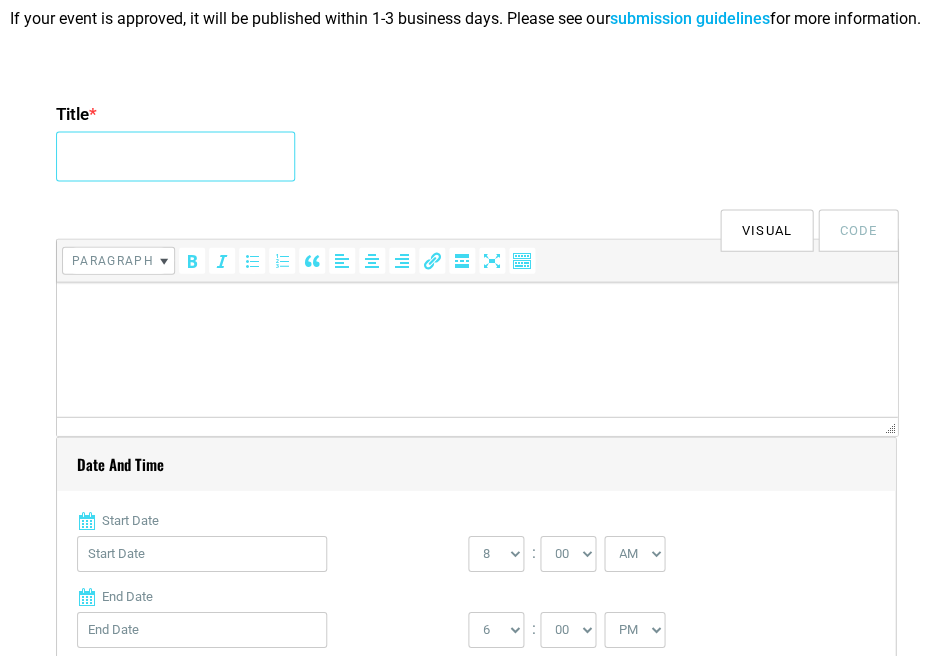 click on "Title  *" at bounding box center [175, 156] 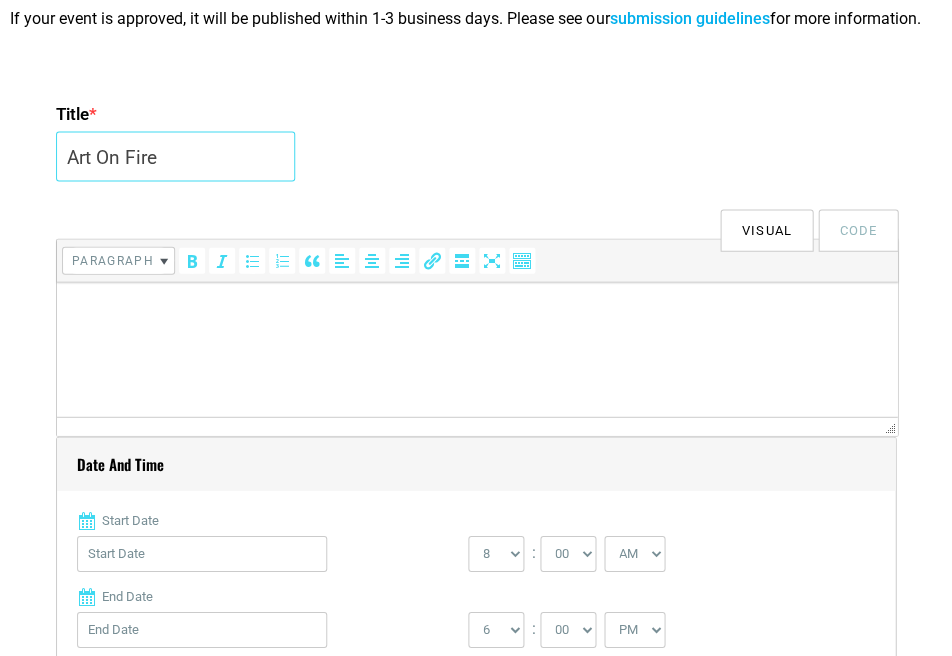type on "Art On Fire" 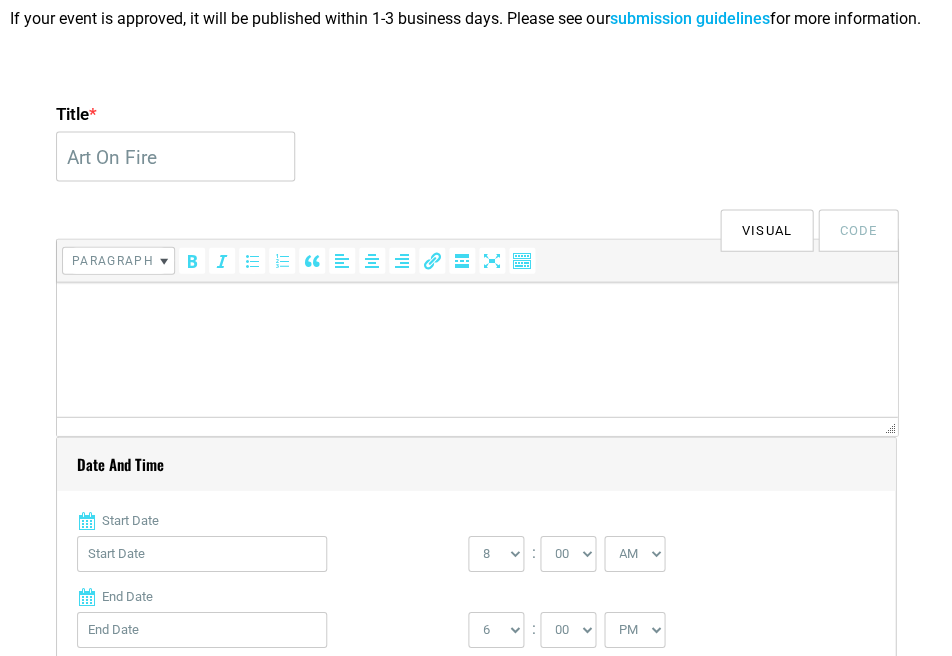 click at bounding box center [477, 310] 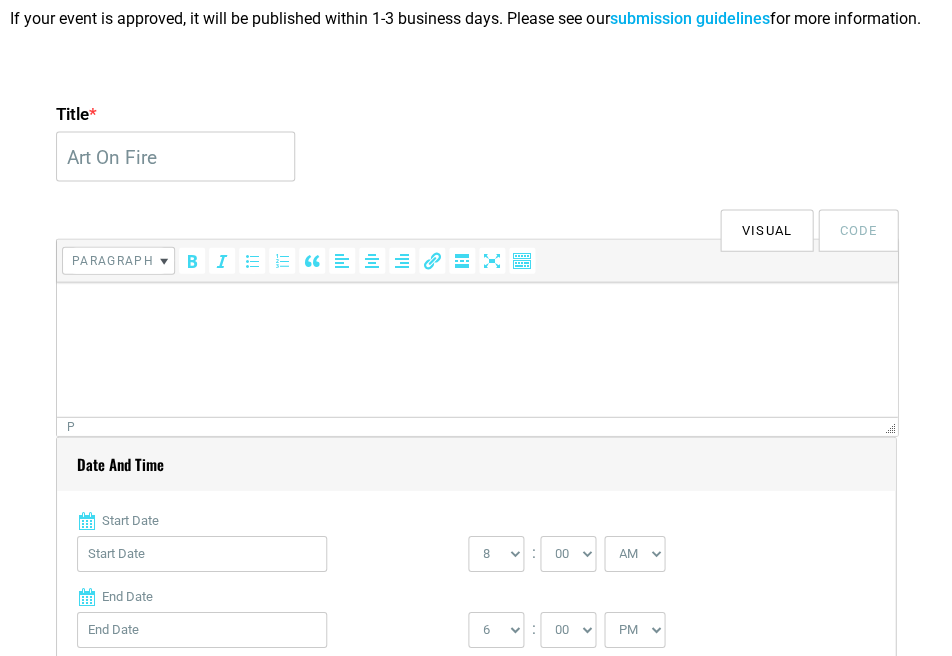 scroll, scrollTop: 277, scrollLeft: 0, axis: vertical 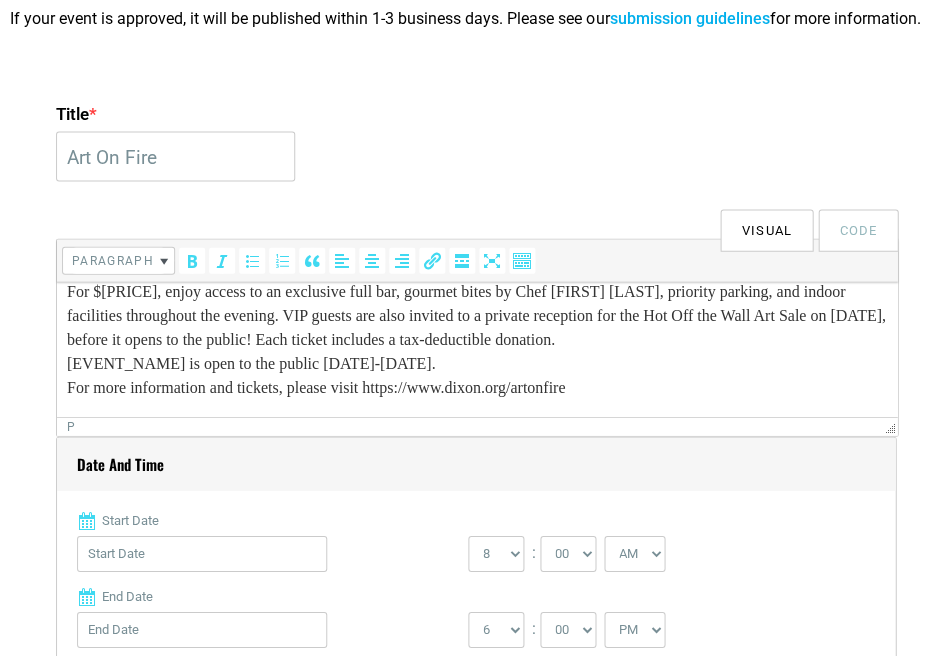 click on "Elevate your Art on Fire experience with a VIP Hot Spot ticket! For $250, enjoy access to an exclusive full bar, gourmet bites by Chef Phillip Dewayne, priority parking, and indoor facilities throughout the evening. VIP guests are also invited to a private reception for the Hot Off the Wall Art Sale on Monday, Oct. 13, before it opens to the public! Each ticket includes a tax-deductible donation.  Hot Off the Wall Art Sale is open to the public Oct. 14-19.  For more information and tickets, please visit  https://www.dixon.org/artonfire" at bounding box center [477, 340] 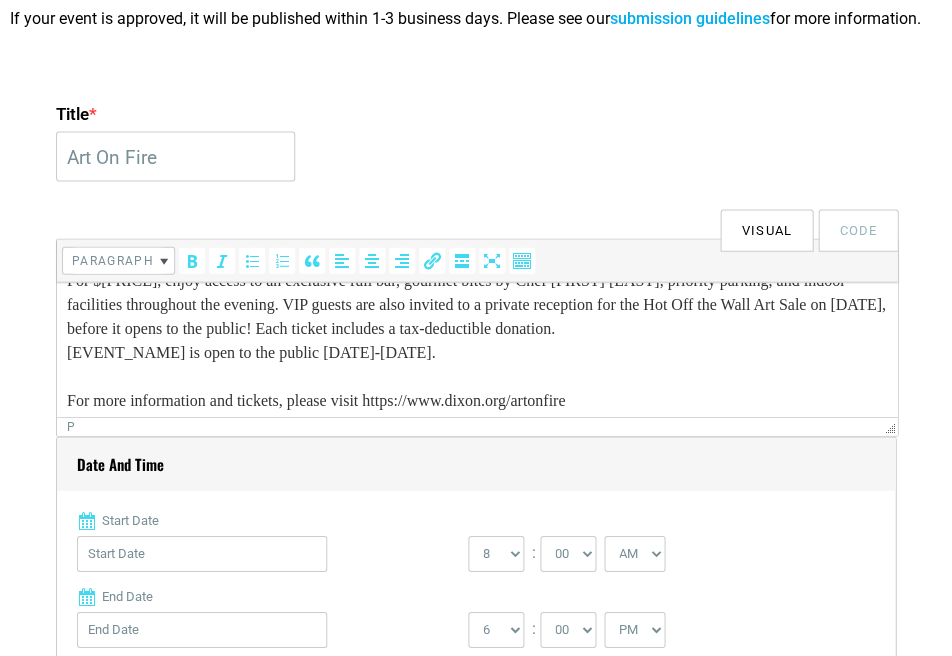 click on "Elevate your Art on Fire experience with a VIP Hot Spot ticket! For $250, enjoy access to an exclusive full bar, gourmet bites by Chef Phillip Dewayne, priority parking, and indoor facilities throughout the evening. VIP guests are also invited to a private reception for the Hot Off the Wall Art Sale on Monday, Oct. 13, before it opens to the public! Each ticket includes a tax-deductible donation.  Hot Off the Wall Art Sale is open to the public Oct. 14-19.  For more information and tickets, please visit  https://www.dixon.org/artonfire" at bounding box center [477, 341] 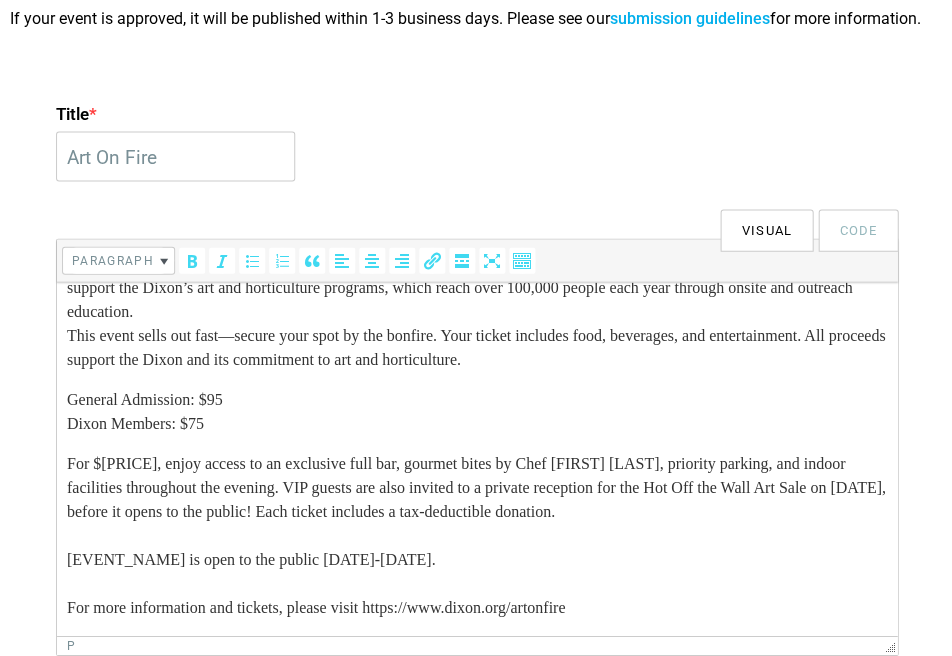 drag, startPoint x: 886, startPoint y: 426, endPoint x: 872, endPoint y: 602, distance: 176.55594 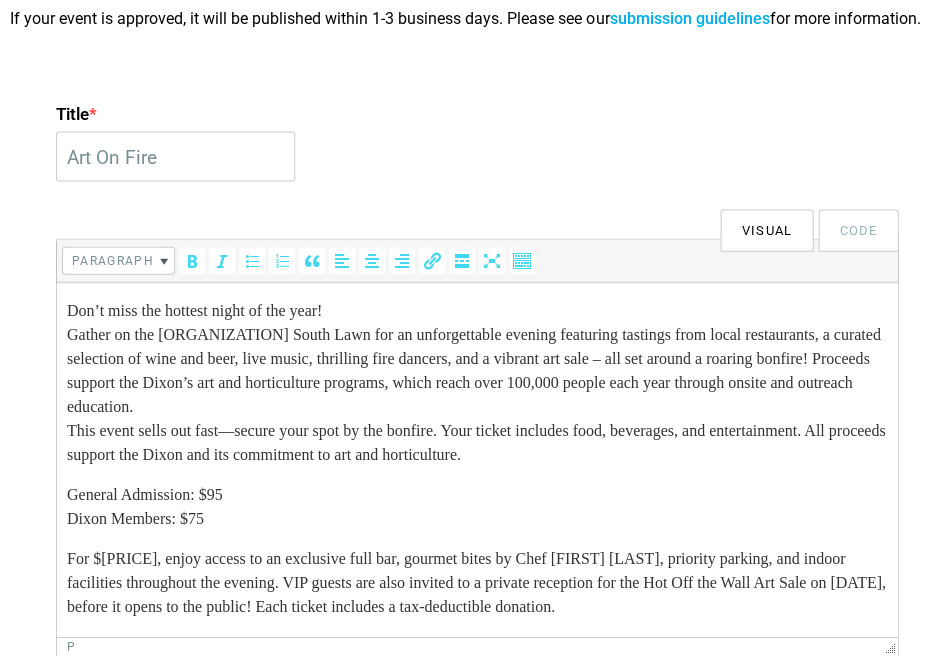 scroll, scrollTop: 0, scrollLeft: 0, axis: both 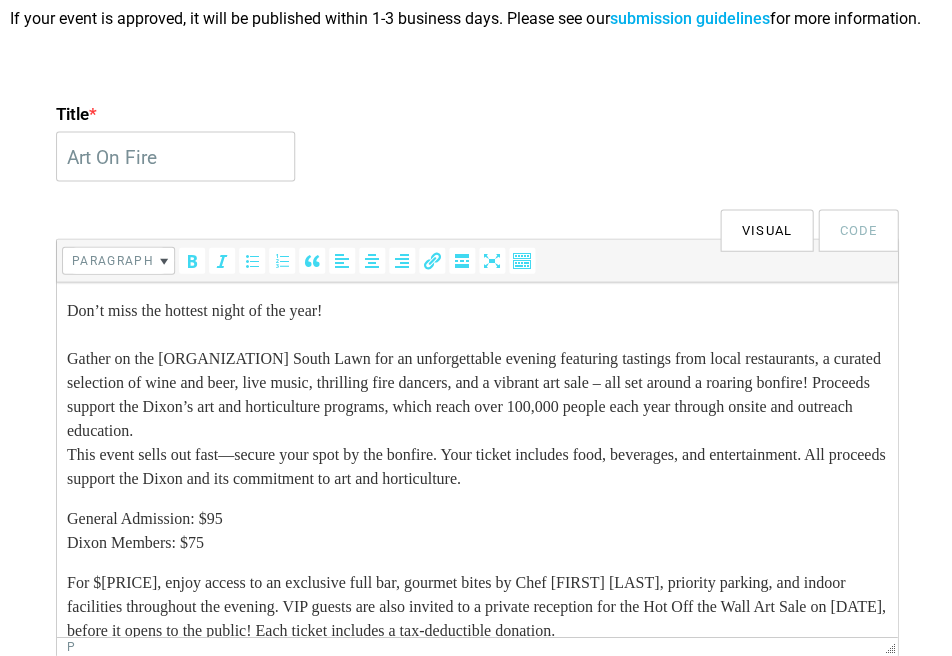 click on "Don’t miss the hottest night of the year!  Gather on the [VENUE]’s South Lawn for an unforgettable evening featuring tastings from local restaurants, a curated selection of wine and beer, live music, thrilling fire dancers, and a vibrant art sale – all set around a roaring bonfire! Proceeds support the [ORGANIZATION]’s art and horticulture programs, which reach over 100,000 people each year through onsite and outreach education.  This event sells out fast—secure your spot by the bonfire. Your ticket includes food, beverages, and entertainment. All proceeds support the [ORGANIZATION] and its commitment to art and horticulture." at bounding box center (477, 394) 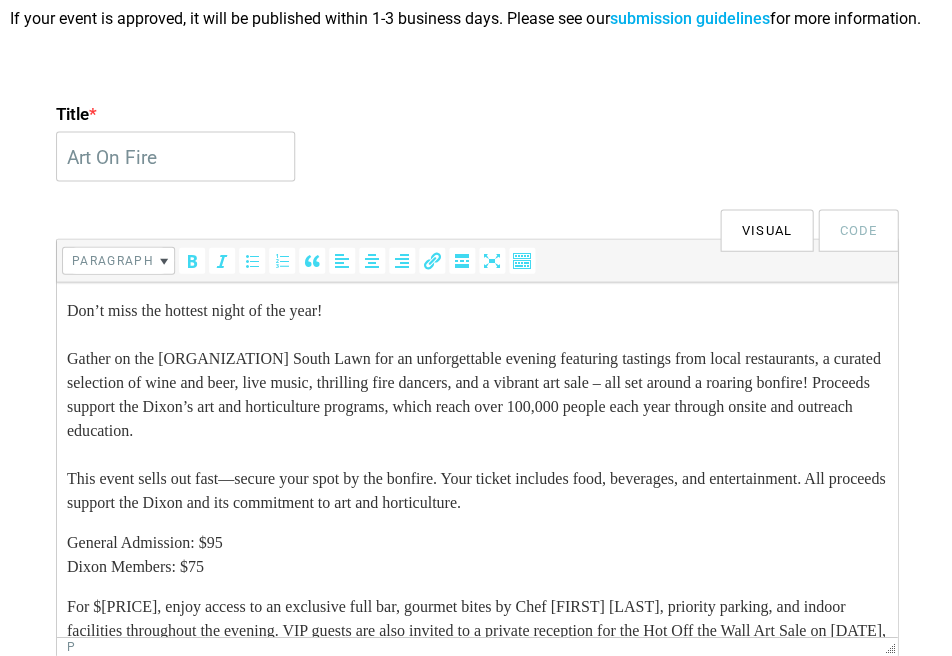 click on "General Admission: $95 Dixon Members: $75 Hot Off the Wall Art Sale is open to the public Oct. 14-19.  For more information and tickets, please visit https://www.dixon.org/artonfire" at bounding box center (477, 530) 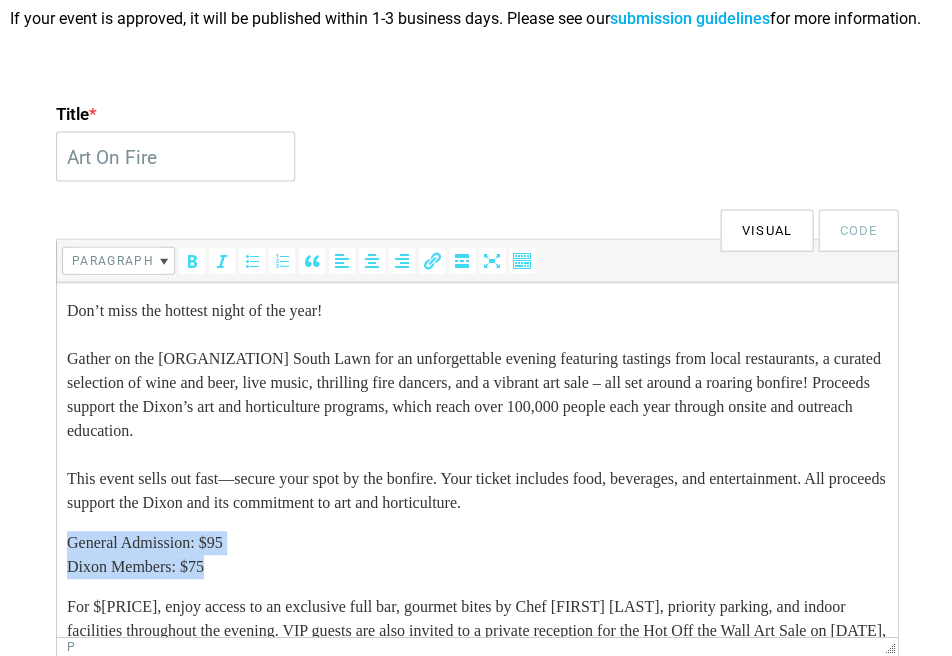 drag, startPoint x: 249, startPoint y: 563, endPoint x: 113, endPoint y: 814, distance: 285.4768 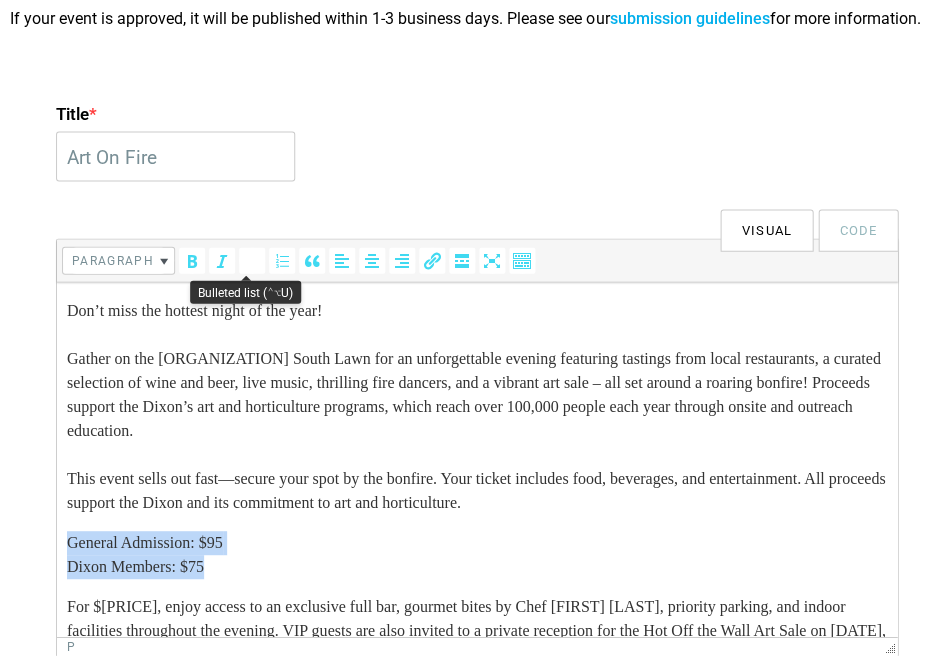 click at bounding box center [252, 260] 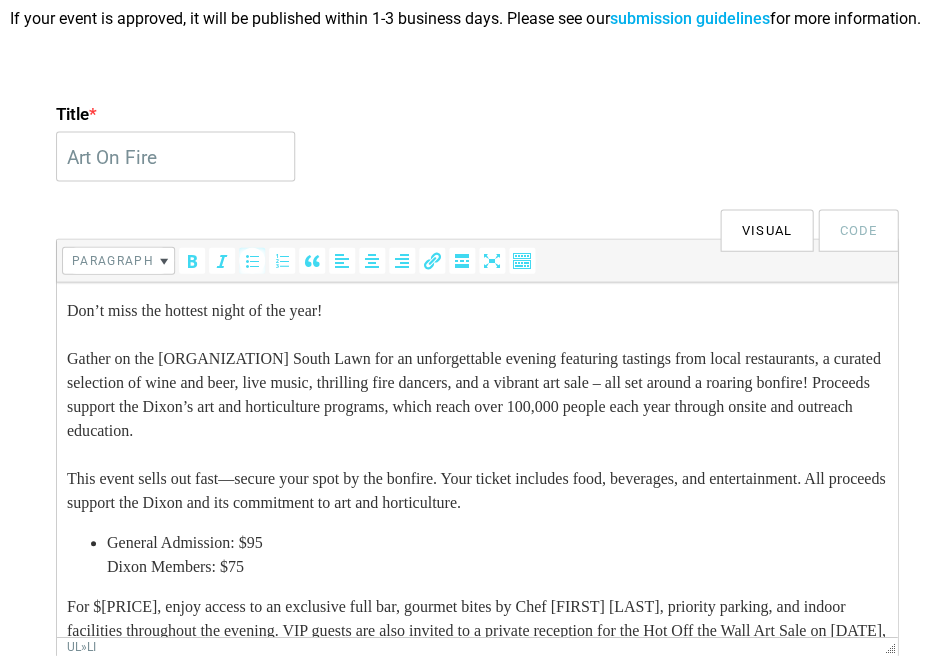 click on "General Admission: $95 Dixon Members: $75" at bounding box center [497, 554] 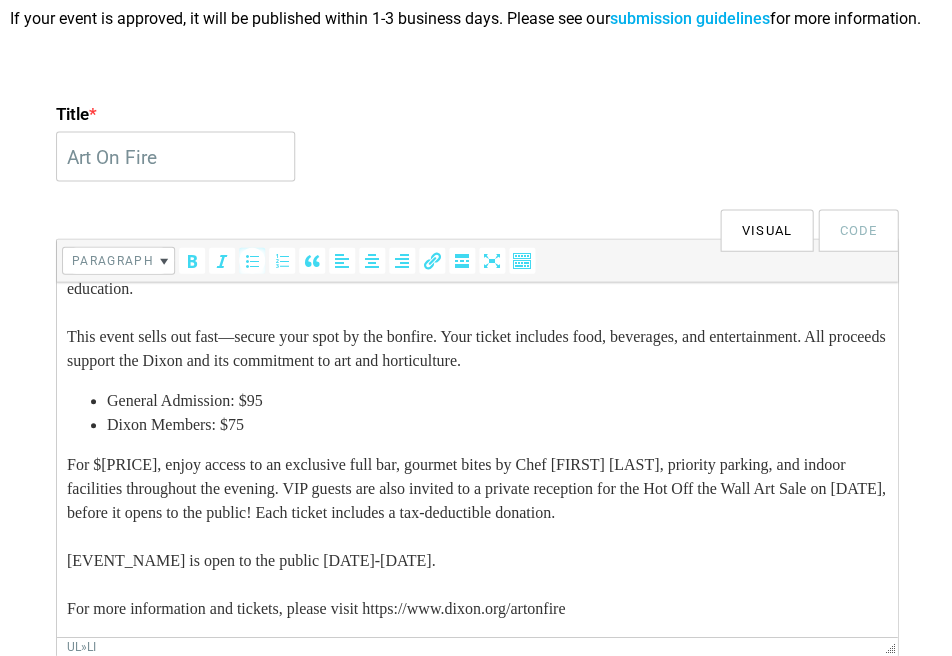 scroll, scrollTop: 165, scrollLeft: 0, axis: vertical 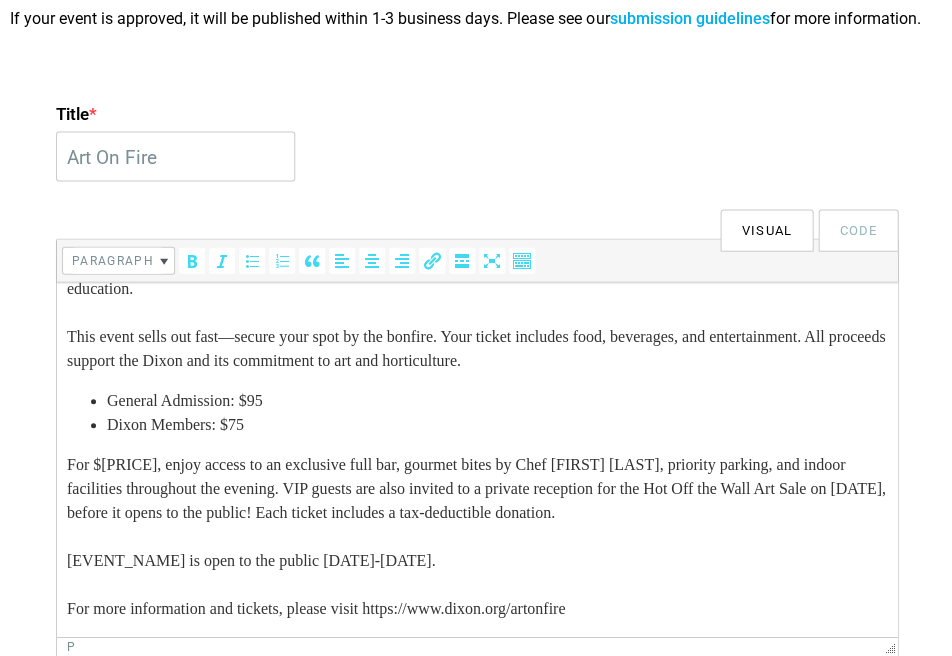 click on "Elevate your Art on Fire experience with a VIP Hot Spot ticket! For $250, enjoy access to an exclusive full bar, gourmet bites by Chef Phillip Dewayne, priority parking, and indoor facilities throughout the evening. VIP guests are also invited to a private reception for the Hot Off the Wall Art Sale on Monday, Oct. 13, before it opens to the public! Each ticket includes a tax-deductible donation.  Hot Off the Wall Art Sale is open to the public Oct. 14-19.  For more information and tickets, please visit  https://www.dixon.org/artonfire" at bounding box center [477, 536] 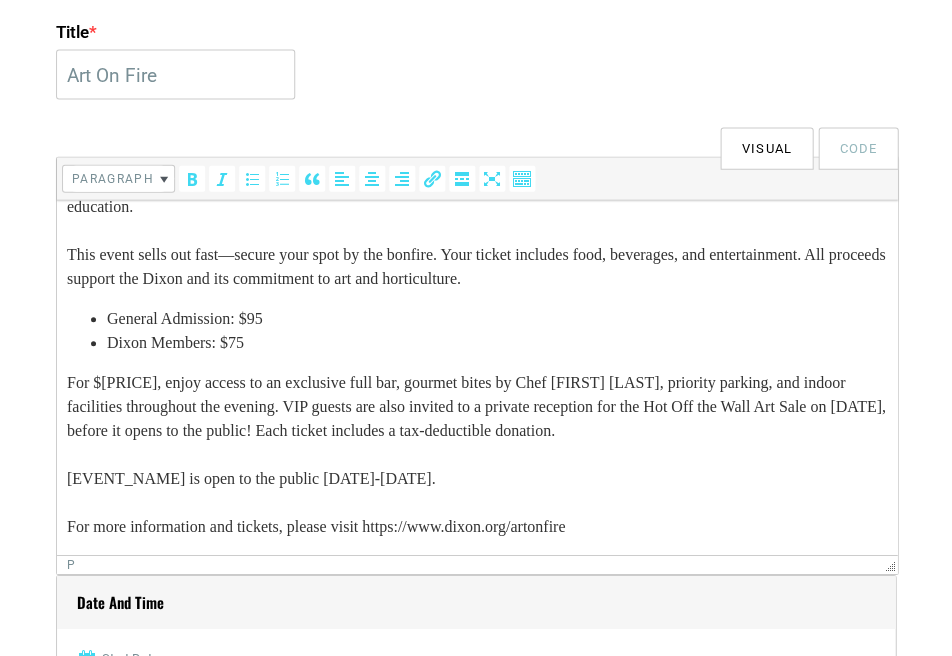 scroll, scrollTop: 591, scrollLeft: 0, axis: vertical 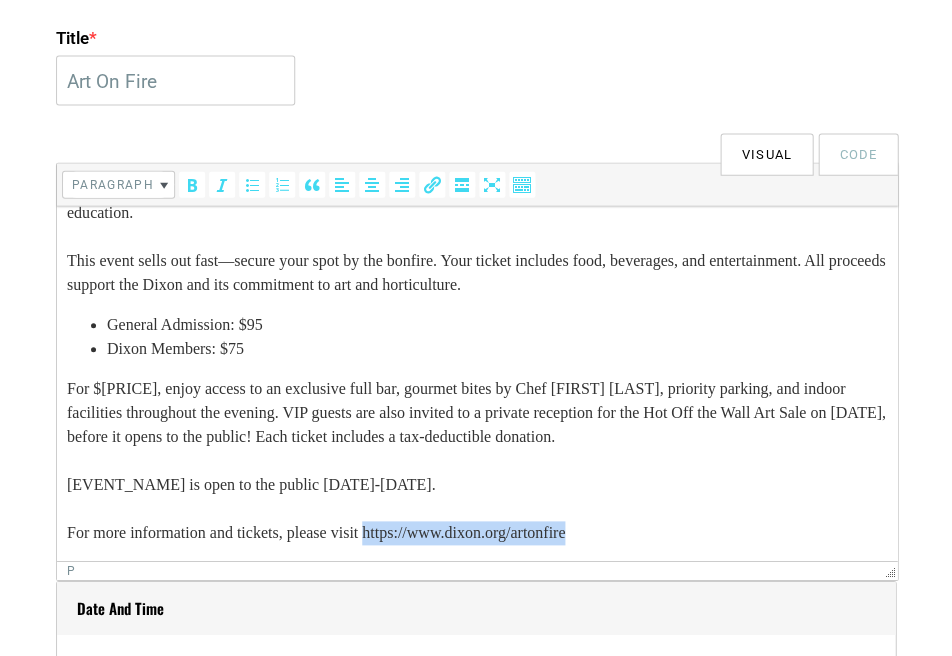 drag, startPoint x: 394, startPoint y: 529, endPoint x: 624, endPoint y: 531, distance: 230.0087 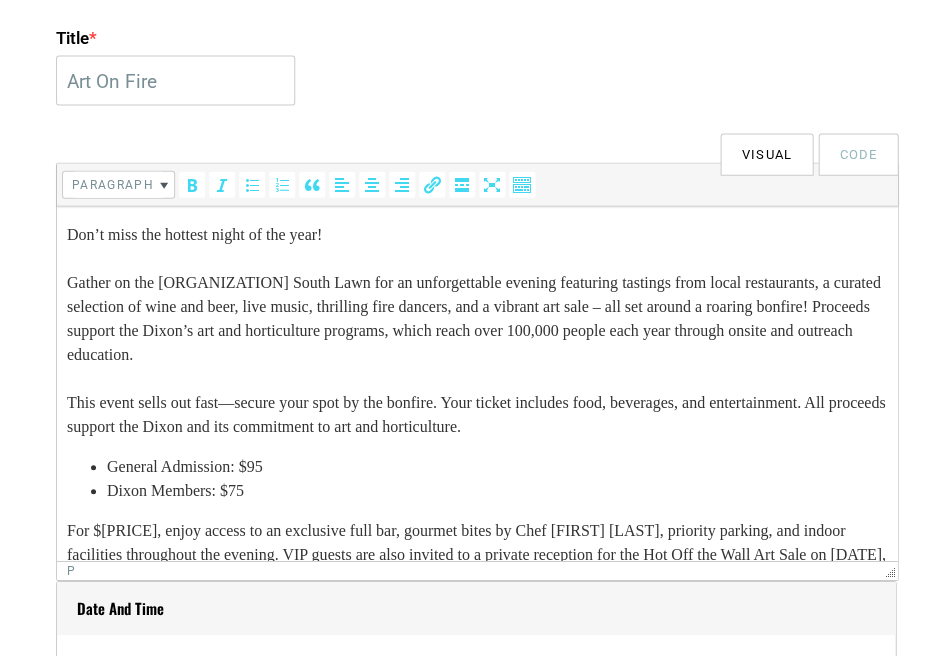 scroll, scrollTop: 0, scrollLeft: 0, axis: both 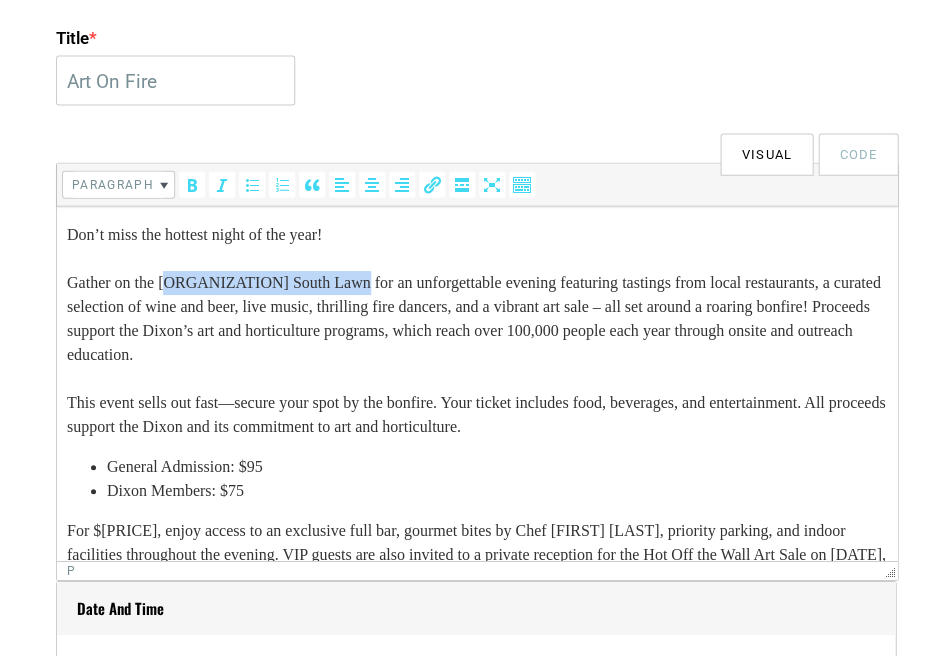 drag, startPoint x: 170, startPoint y: 279, endPoint x: 347, endPoint y: 281, distance: 177.01129 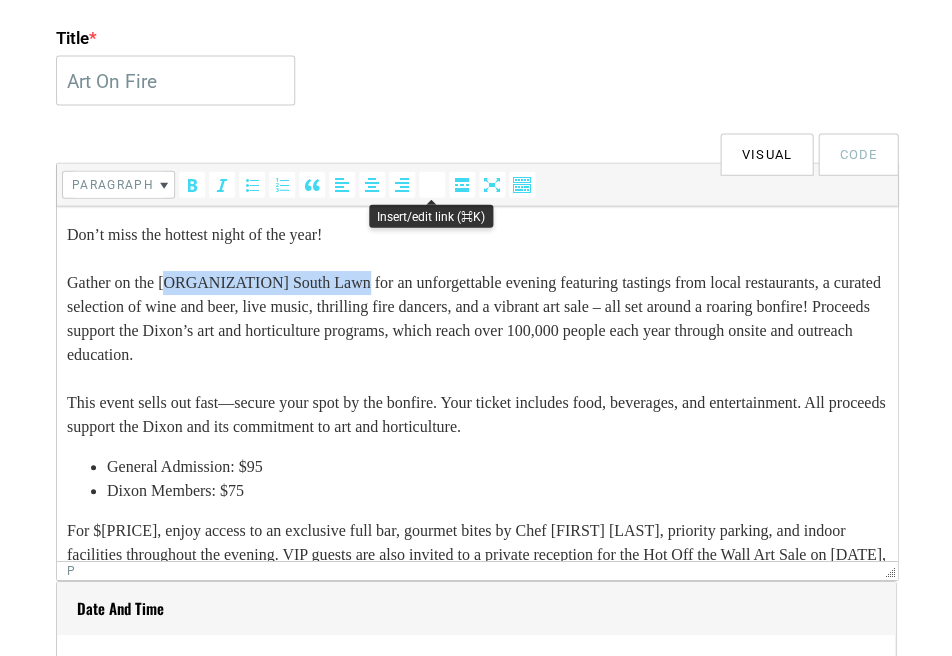 click at bounding box center [432, 184] 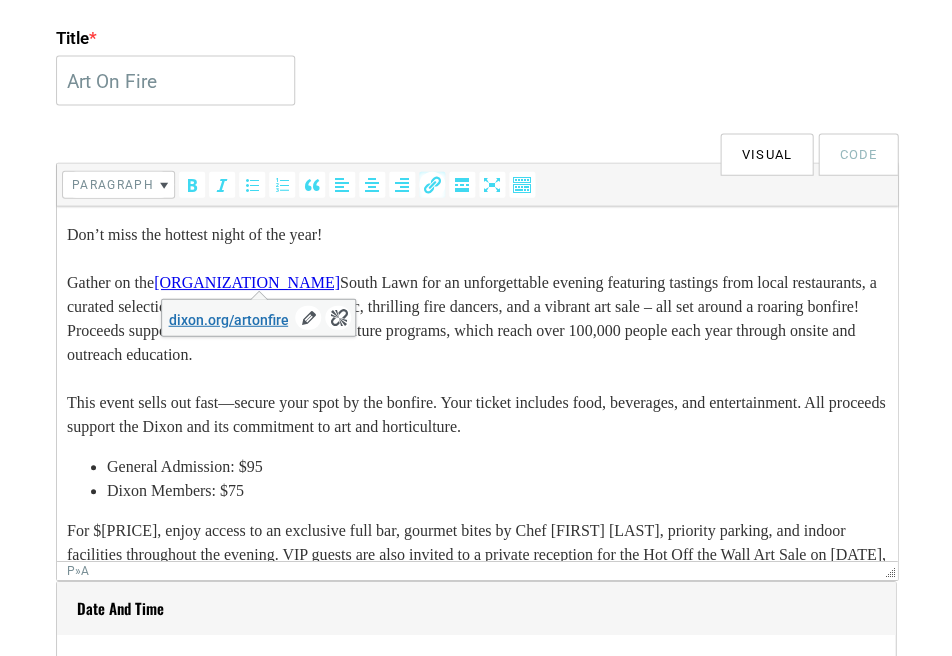 click on "Don’t miss the hottest night of the year!  Gather on the  Dixon Gallery &amp; Garden’s  South Lawn for an unforgettable evening featuring tastings from local restaurants, a curated selection of wine and beer, live music, thrilling fire dancers, and a vibrant art sale – all set around a roaring bonfire! Proceeds support the Dixon’s art and horticulture programs, which reach over 100,000 people each year through onsite and outreach education.  This event sells out fast—secure your spot by the bonfire. Your ticket includes food, beverages, and entertainment. All proceeds support the Dixon and its commitment to art and horticulture." at bounding box center [477, 330] 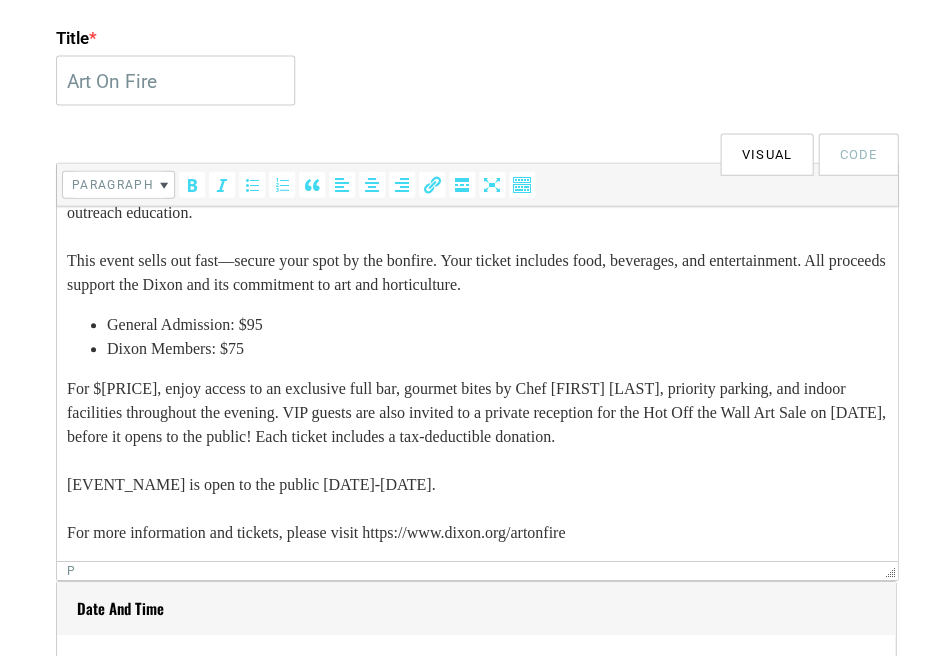 scroll, scrollTop: 165, scrollLeft: 0, axis: vertical 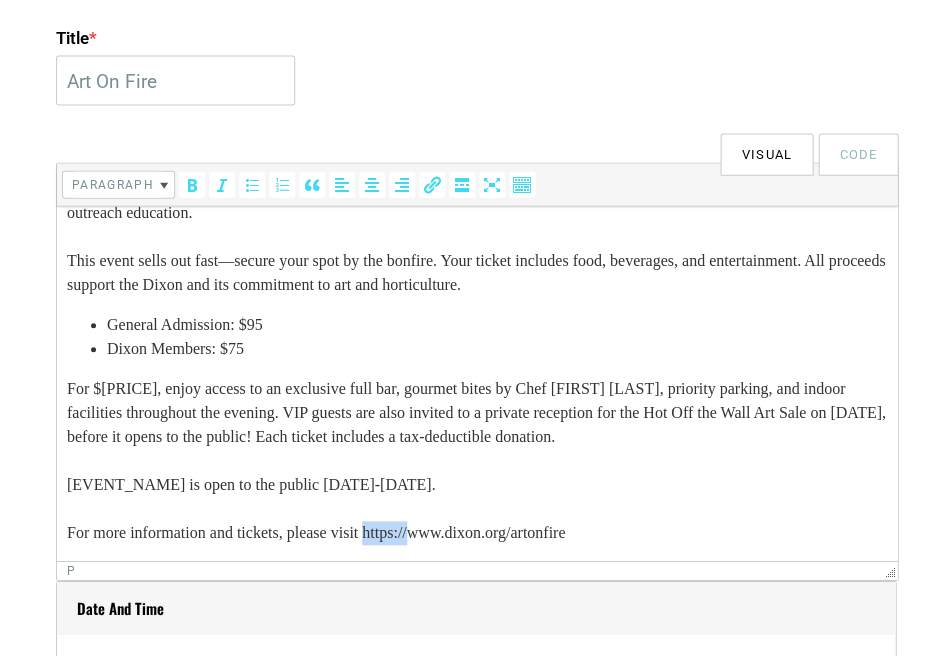 drag, startPoint x: 449, startPoint y: 533, endPoint x: 394, endPoint y: 533, distance: 55 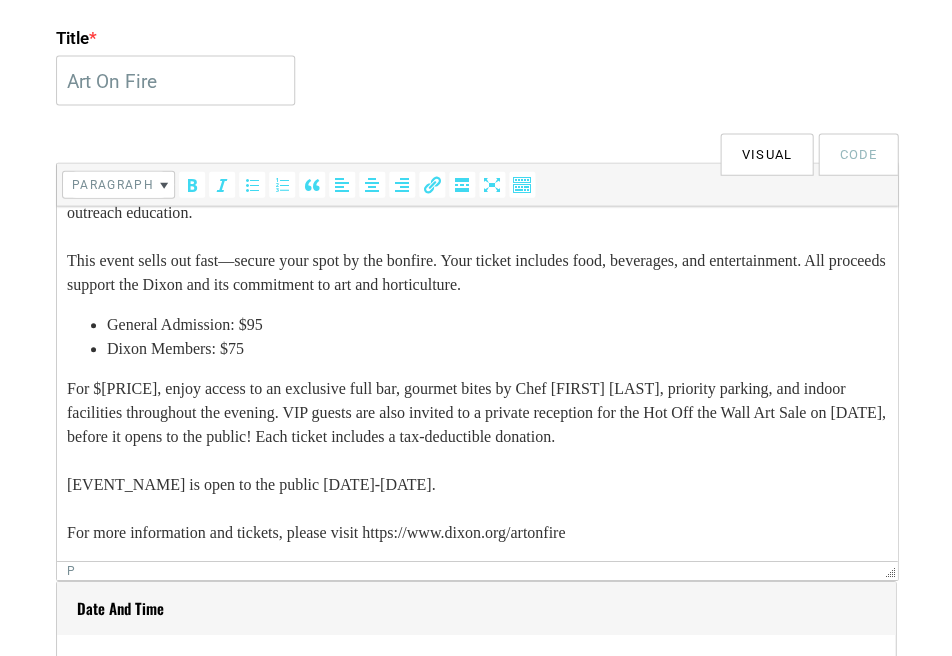 click on "Elevate your Art on Fire experience with a VIP Hot Spot ticket! For $250, enjoy access to an exclusive full bar, gourmet bites by Chef Phillip Dewayne, priority parking, and indoor facilities throughout the evening. VIP guests are also invited to a private reception for the Hot Off the Wall Art Sale on Monday, Oct. 13, before it opens to the public! Each ticket includes a tax-deductible donation.  Hot Off the Wall Art Sale is open to the public Oct. 14-19.  For more information and tickets, please visit  https://www.dixon.org/artonfire" at bounding box center [477, 460] 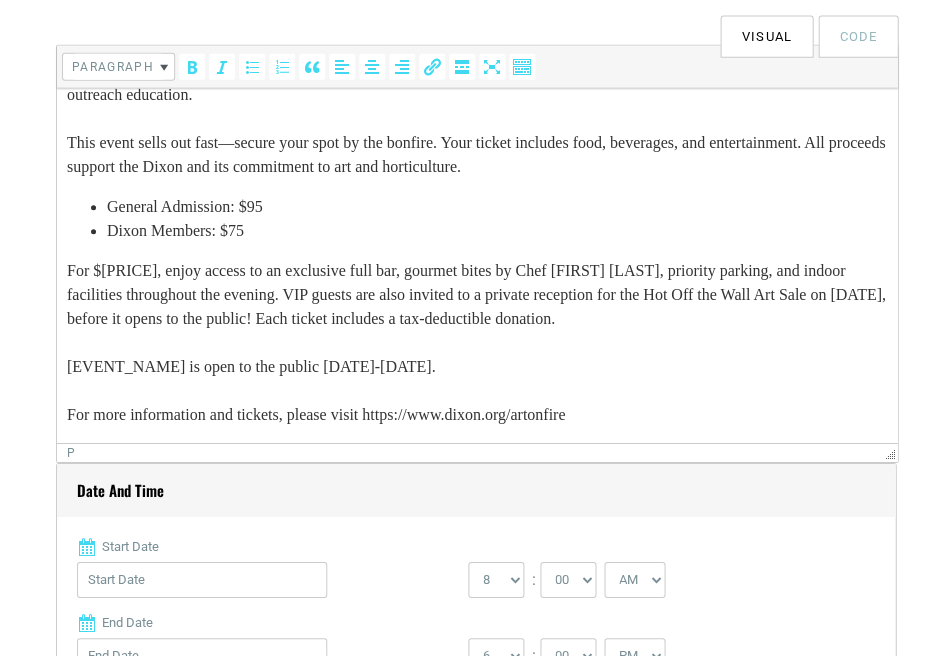 scroll, scrollTop: 712, scrollLeft: 0, axis: vertical 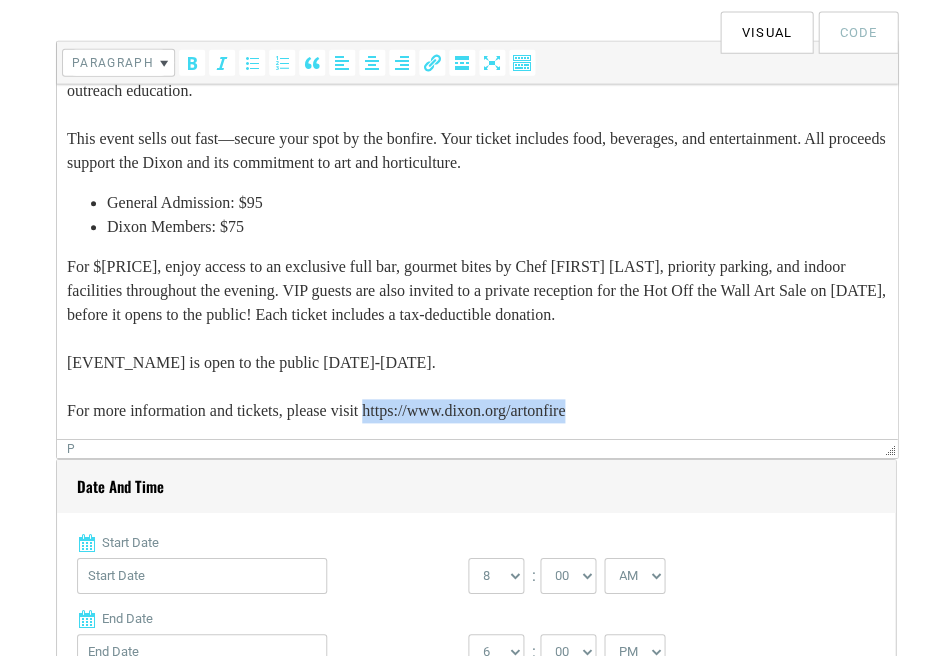 drag, startPoint x: 626, startPoint y: 416, endPoint x: 392, endPoint y: 415, distance: 234.00214 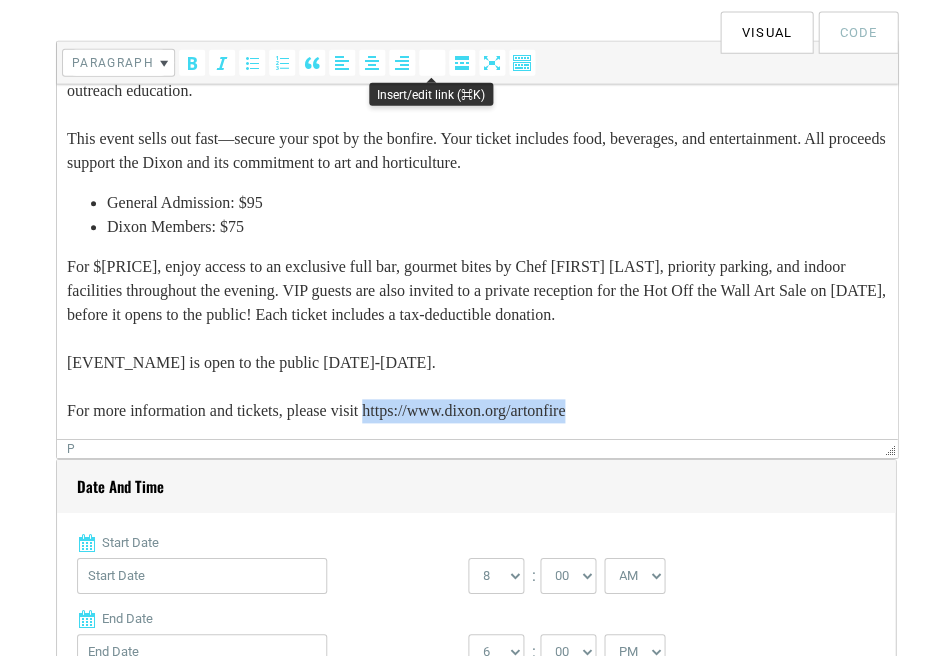 click at bounding box center (432, 63) 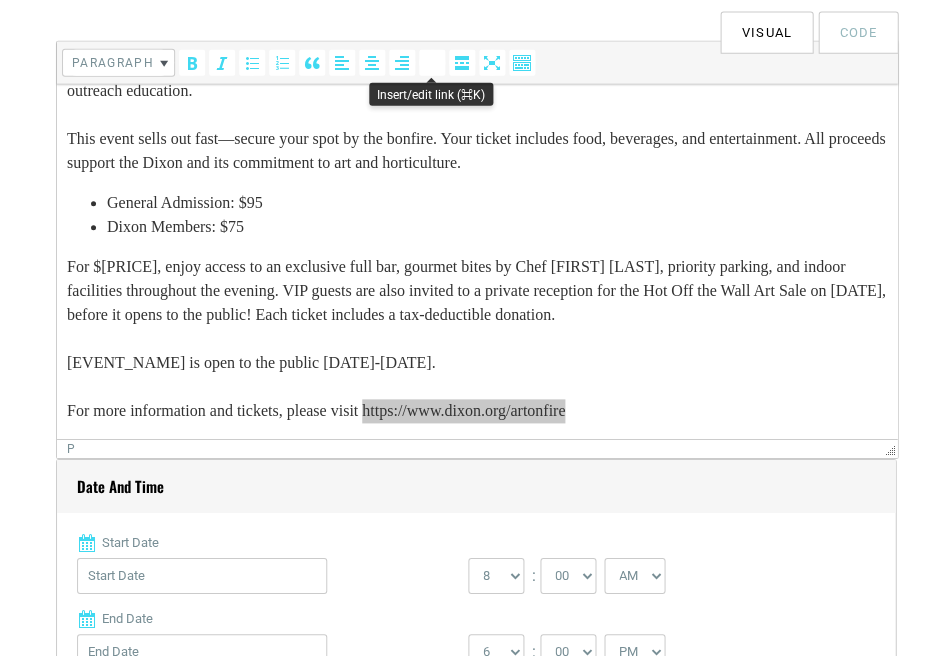 type on "https://www.dixon.org/artonfire" 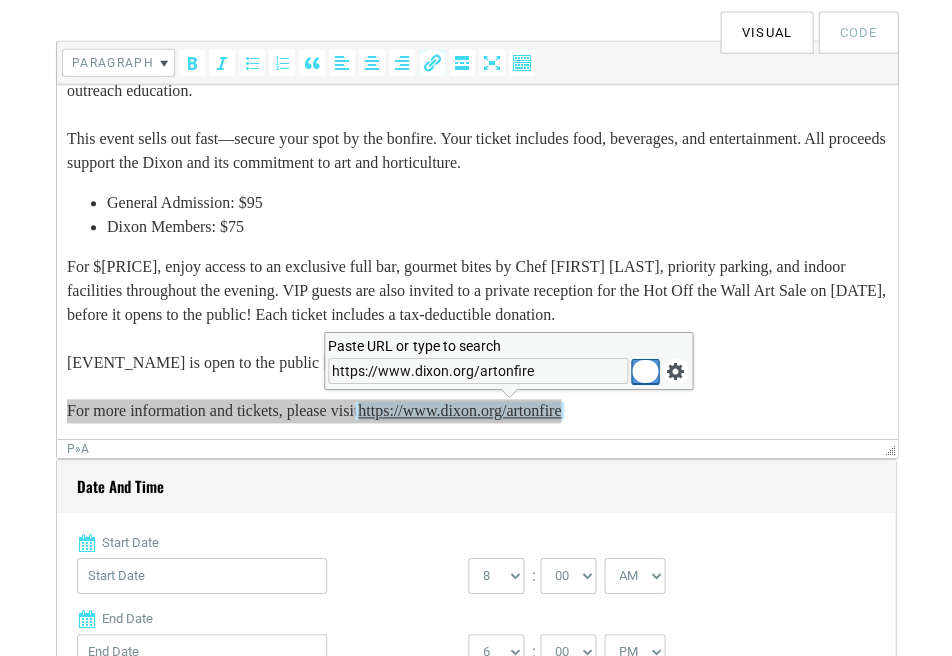 click at bounding box center [645, 372] 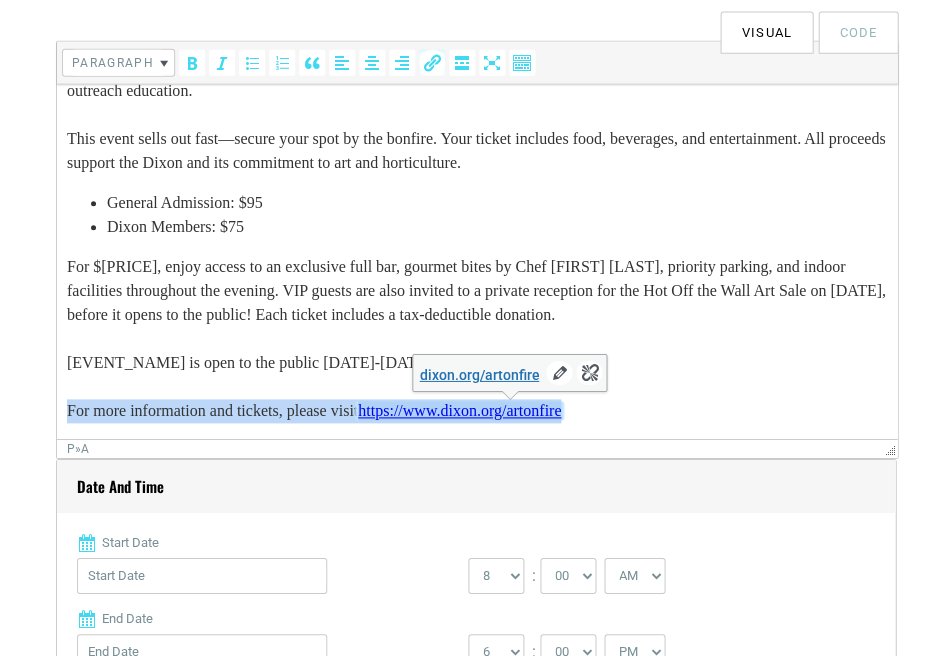 click on "Elevate your Art on Fire experience with a VIP Hot Spot ticket! For $250, enjoy access to an exclusive full bar, gourmet bites by Chef Phillip Dewayne, priority parking, and indoor facilities throughout the evening. VIP guests are also invited to a private reception for the Hot Off the Wall Art Sale on Monday, Oct. 13, before it opens to the public! Each ticket includes a tax-deductible donation.  Hot Off the Wall Art Sale is open to the public Oct. 14-19.  For more information and tickets, please visit  https://www.dixon.org/artonfire" at bounding box center (477, 339) 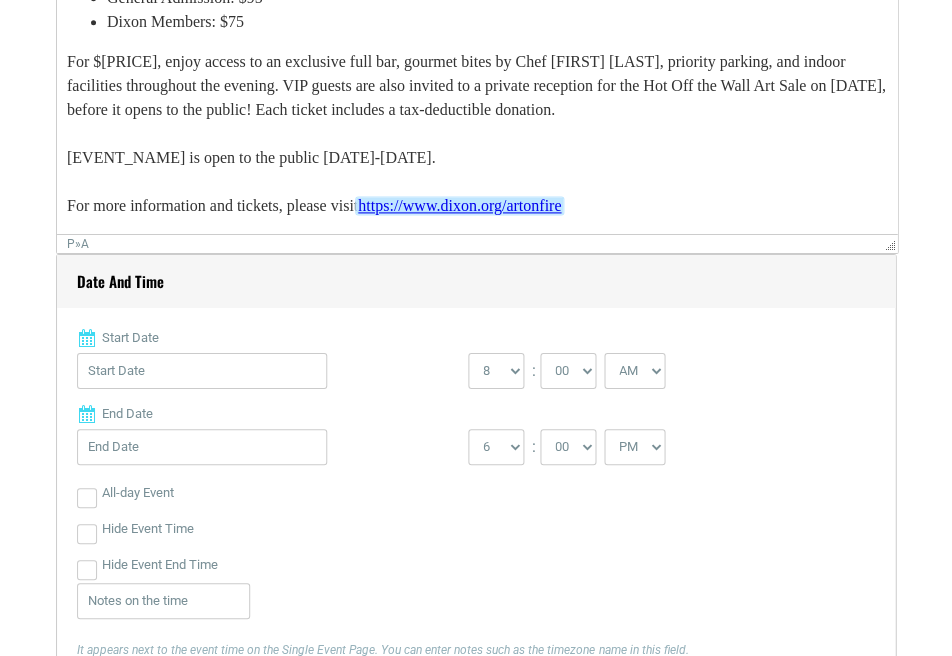 scroll, scrollTop: 916, scrollLeft: 0, axis: vertical 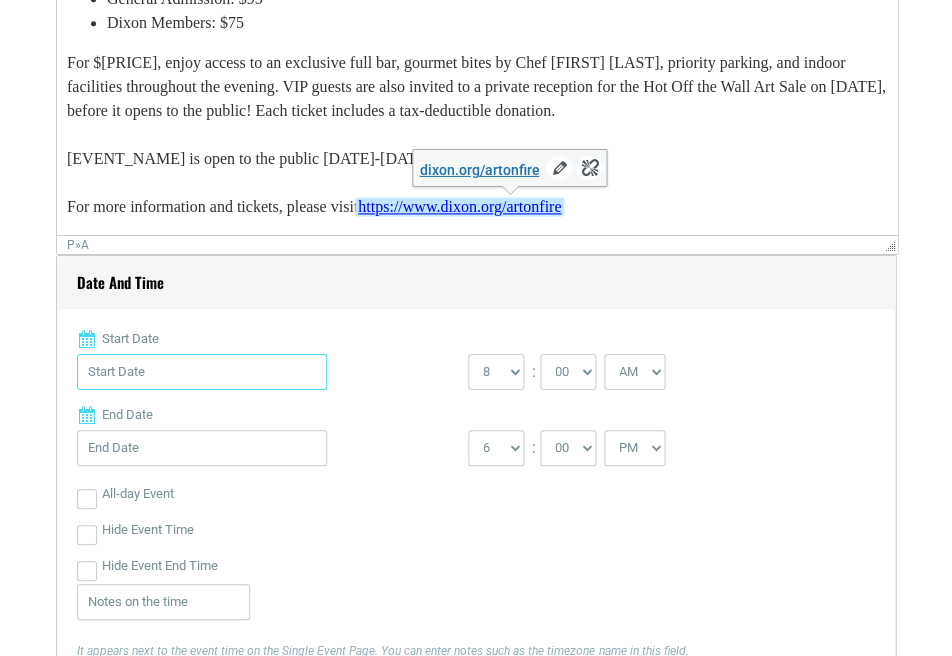 click on "Start Date" at bounding box center [202, 372] 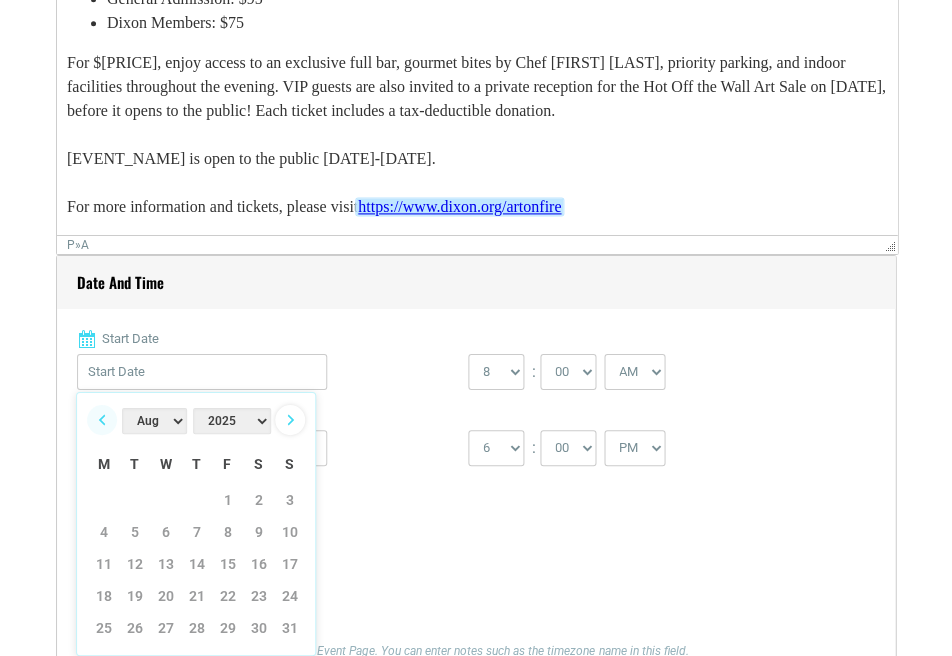 click on "Next" at bounding box center [290, 420] 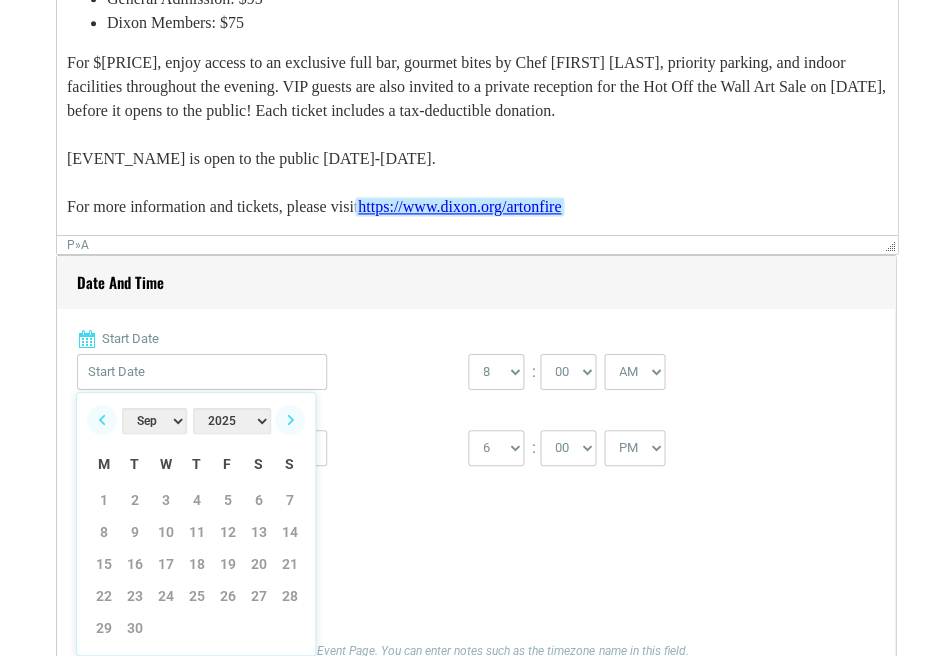 click on "Next" at bounding box center [290, 420] 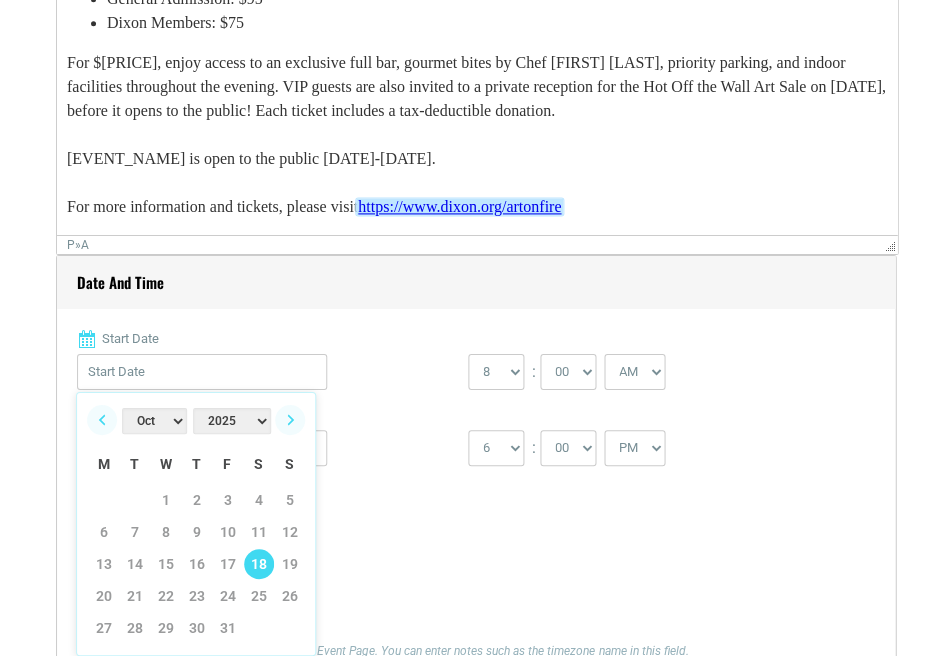 click on "18" at bounding box center [259, 564] 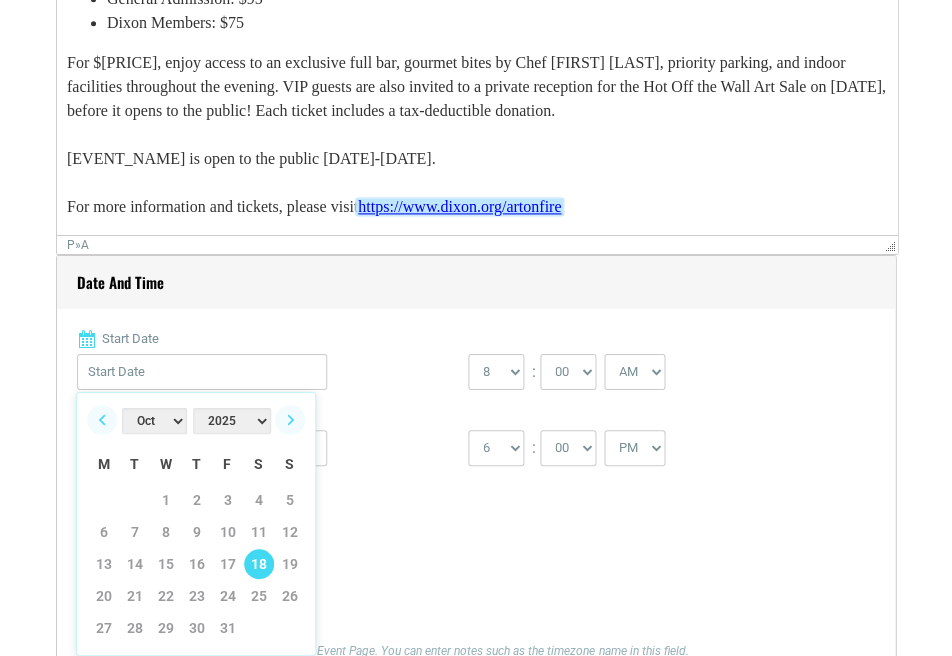 type on "[DATE]" 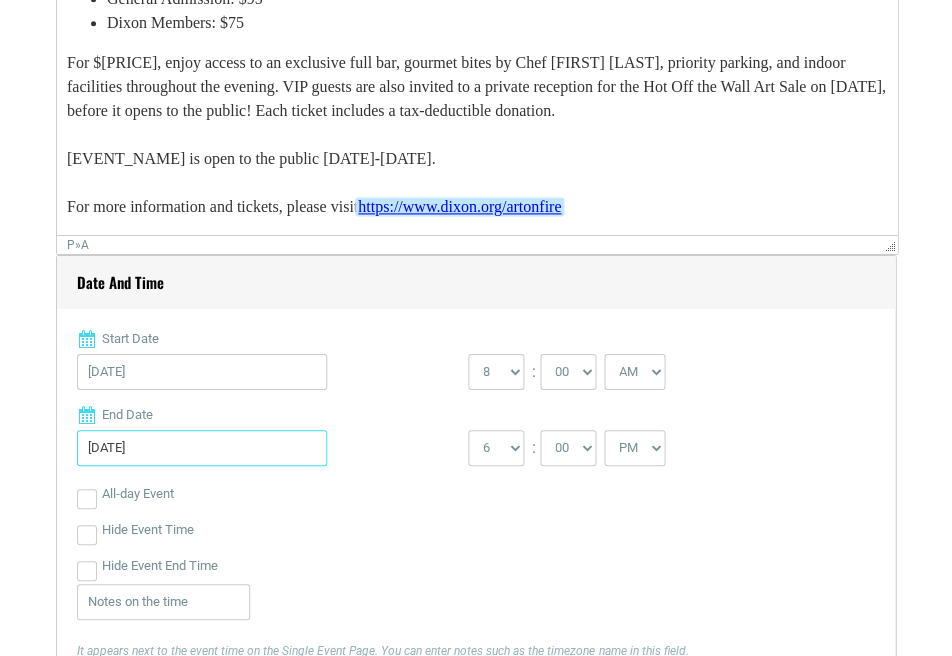 click on "[DATE]" at bounding box center [202, 448] 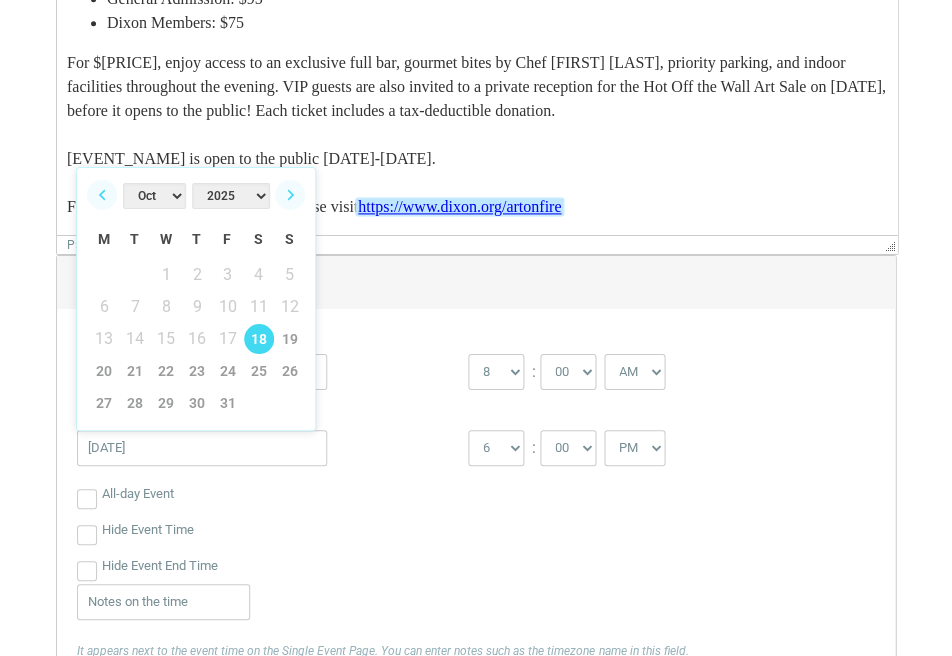 click on "[DATE]" at bounding box center (272, 377) 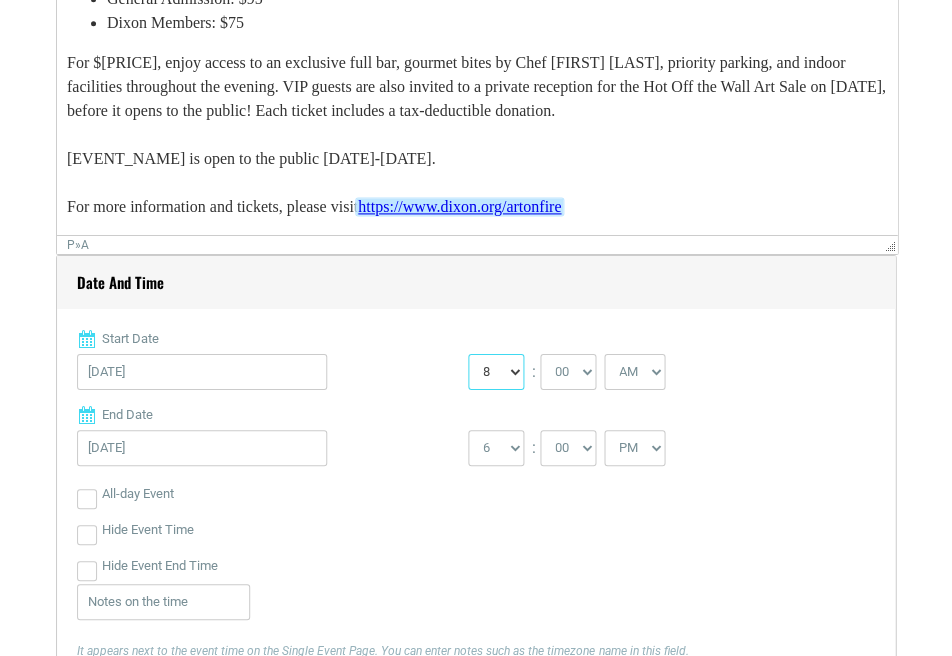 select on "7" 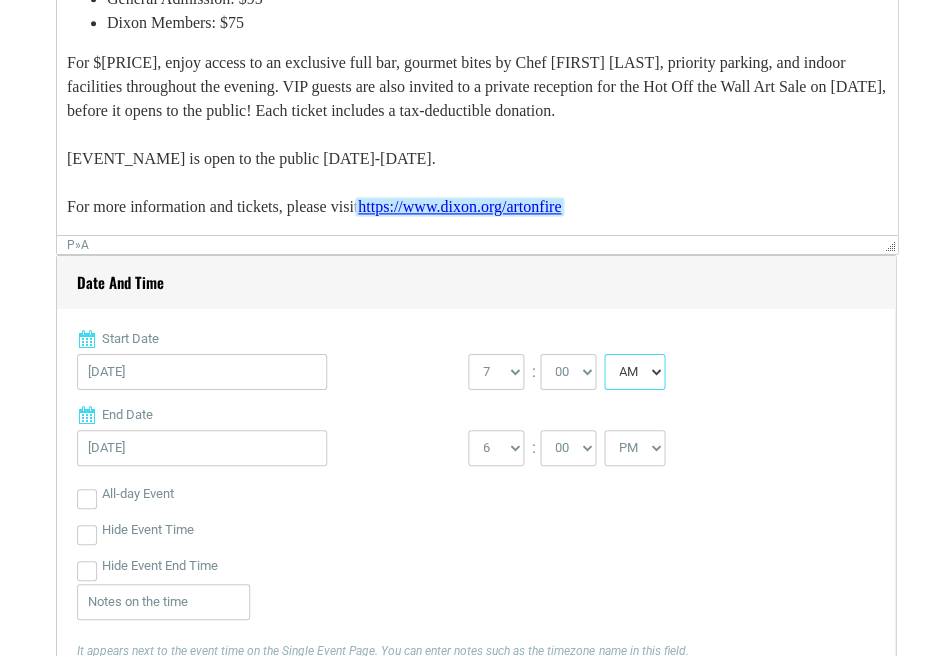 select on "PM" 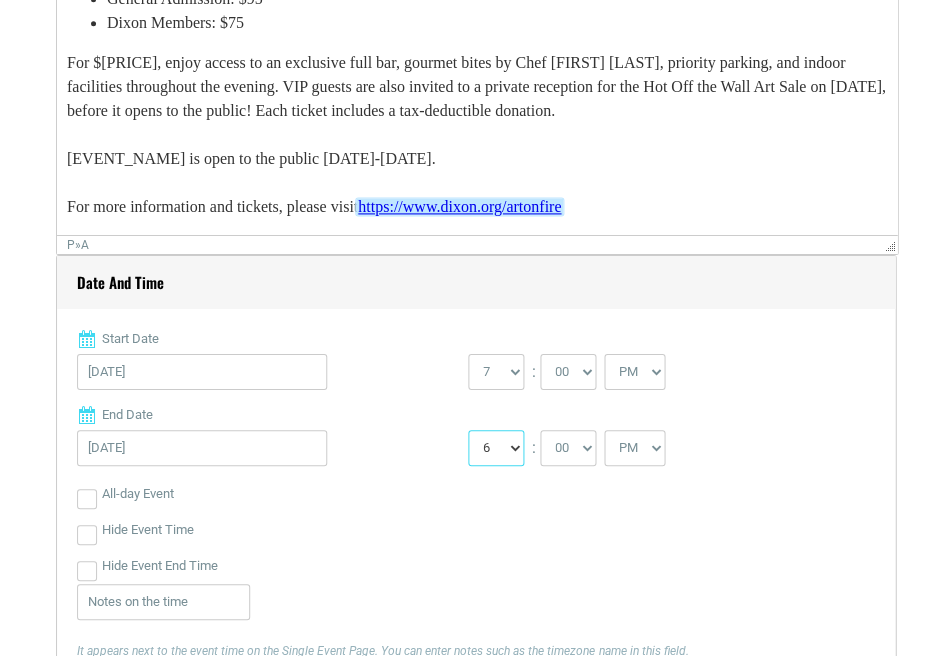 select on "11" 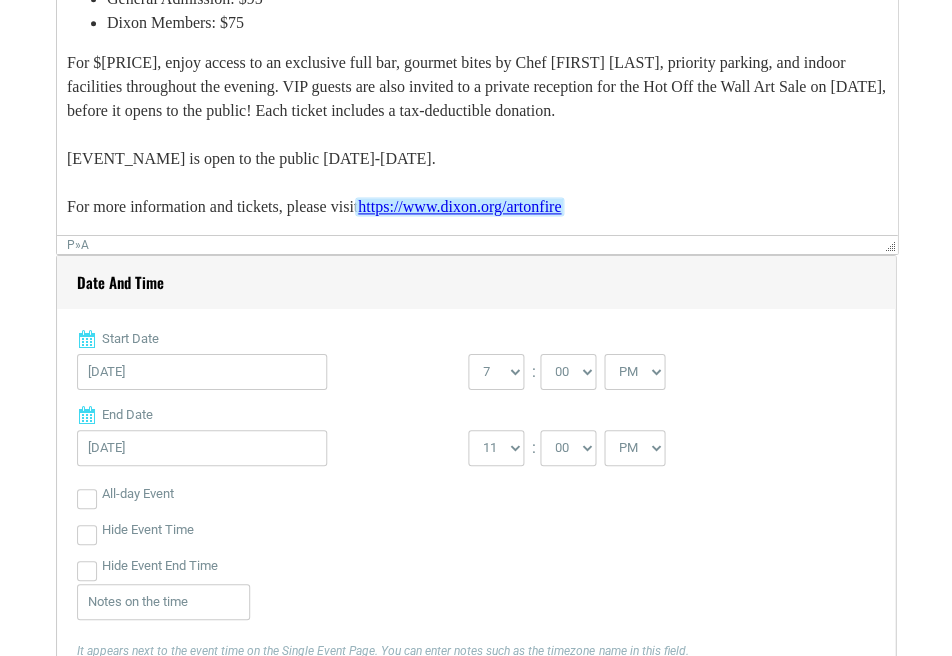 click on "Hide Event Time" at bounding box center [476, 530] 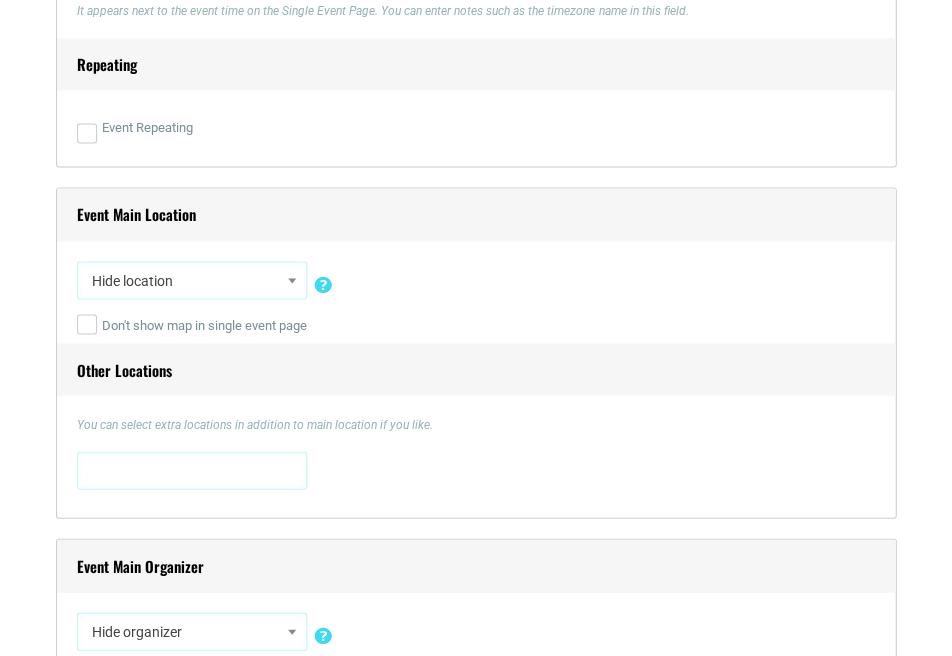 scroll, scrollTop: 1572, scrollLeft: 0, axis: vertical 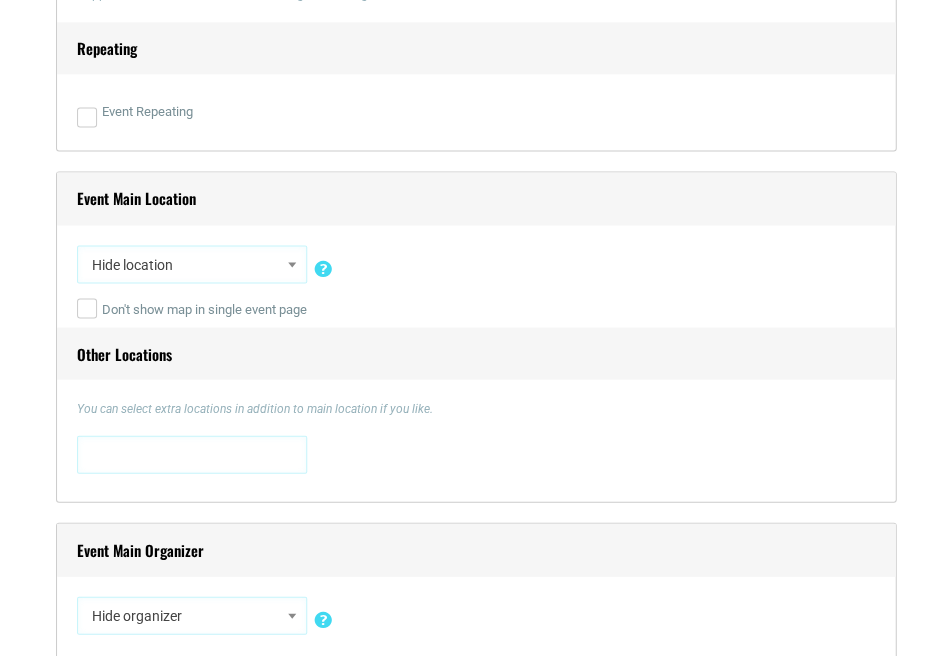 click on "Hide location" at bounding box center [192, 264] 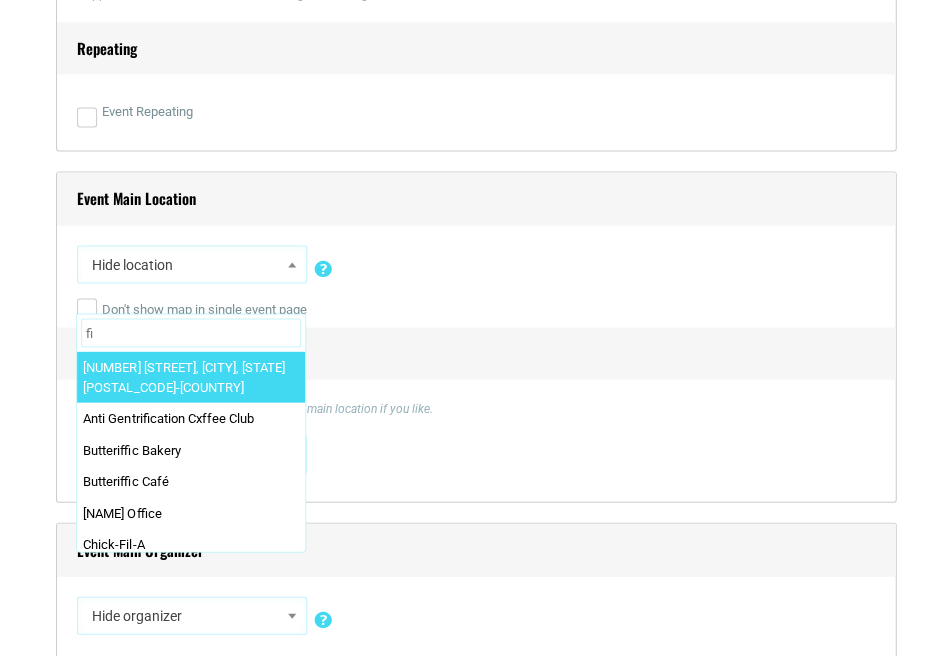 type on "f" 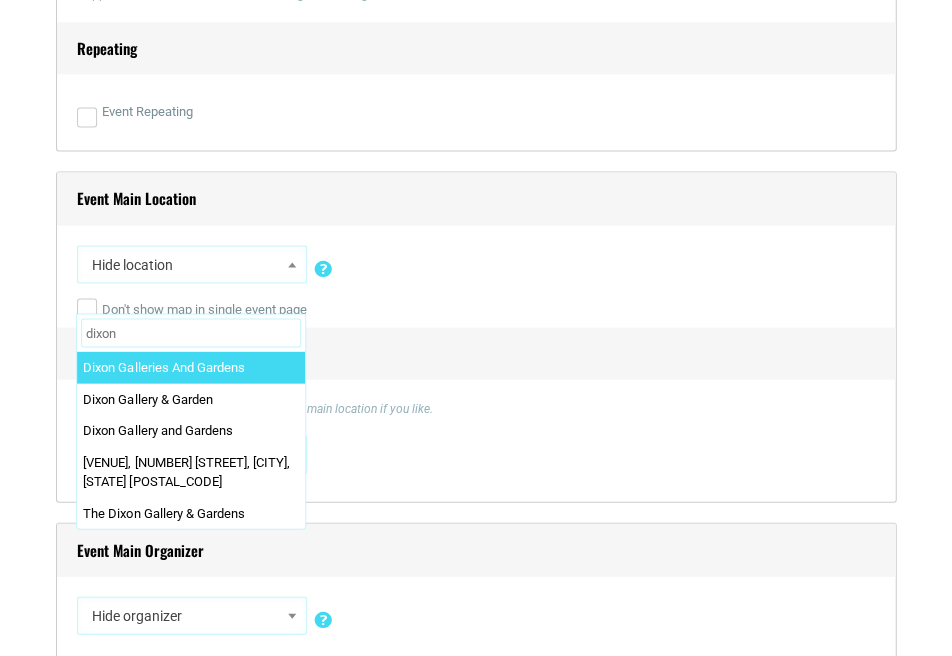type on "dixon" 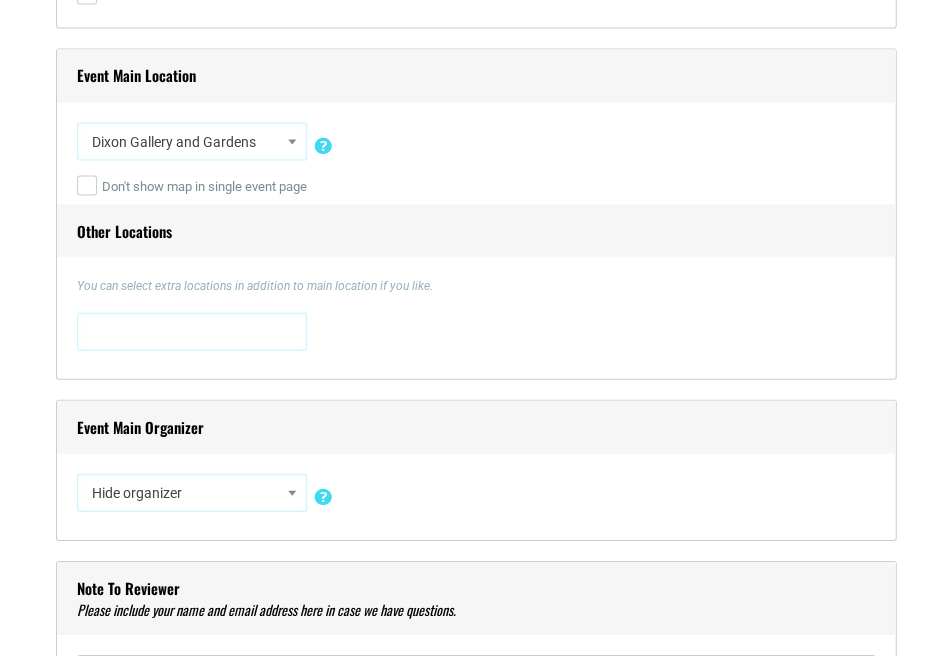 scroll, scrollTop: 1735, scrollLeft: 0, axis: vertical 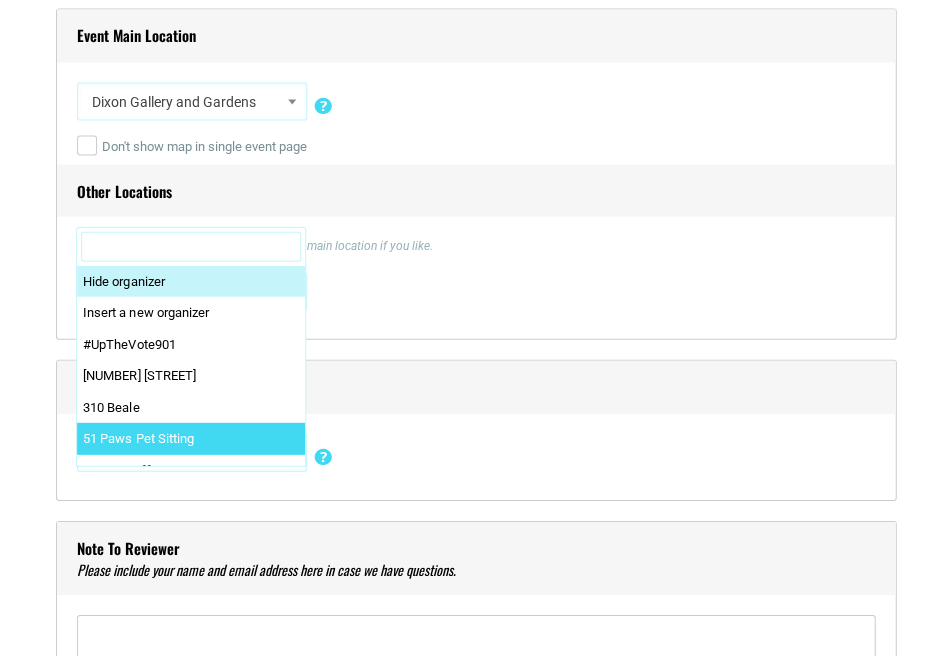 select on "5427" 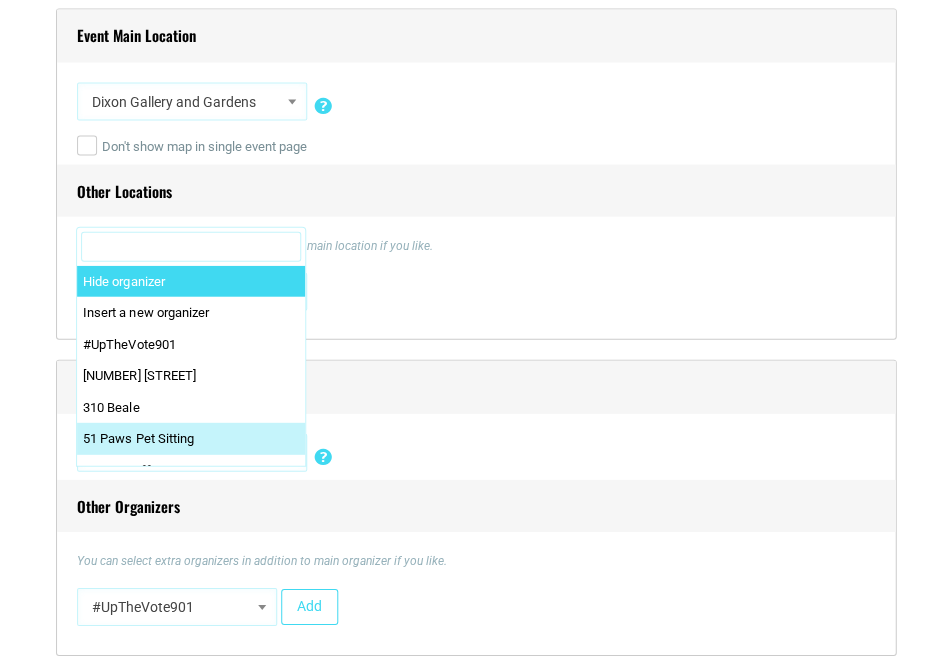 drag, startPoint x: 209, startPoint y: 434, endPoint x: 189, endPoint y: 237, distance: 198.01262 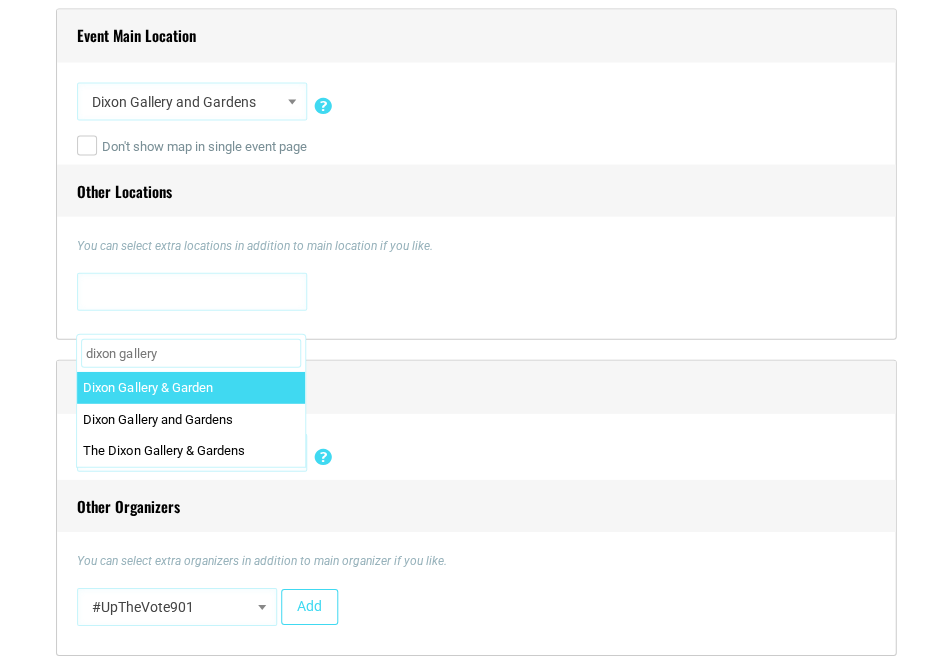 type on "dixon gallery" 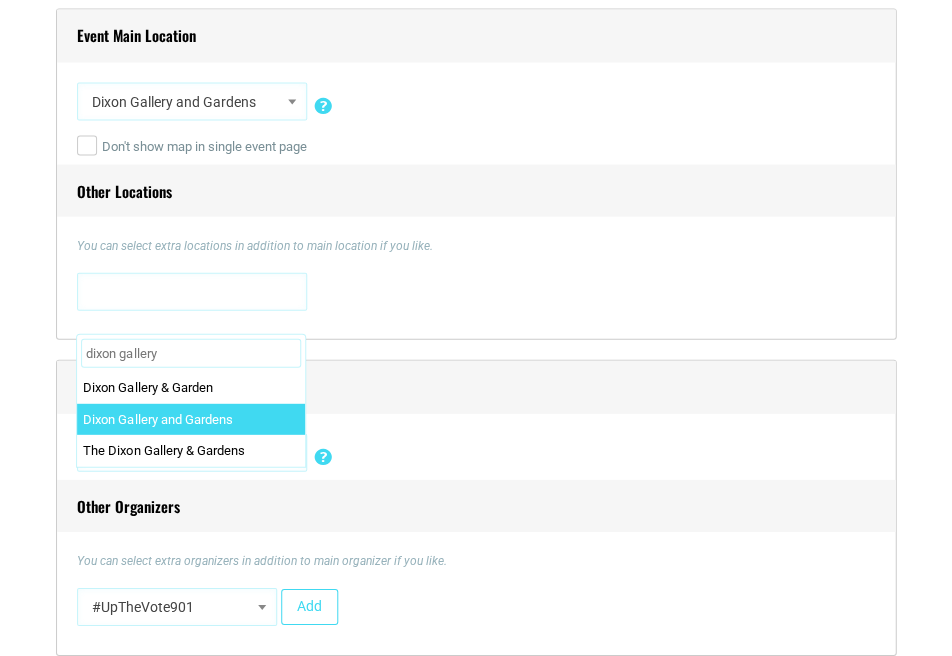 select on "4022" 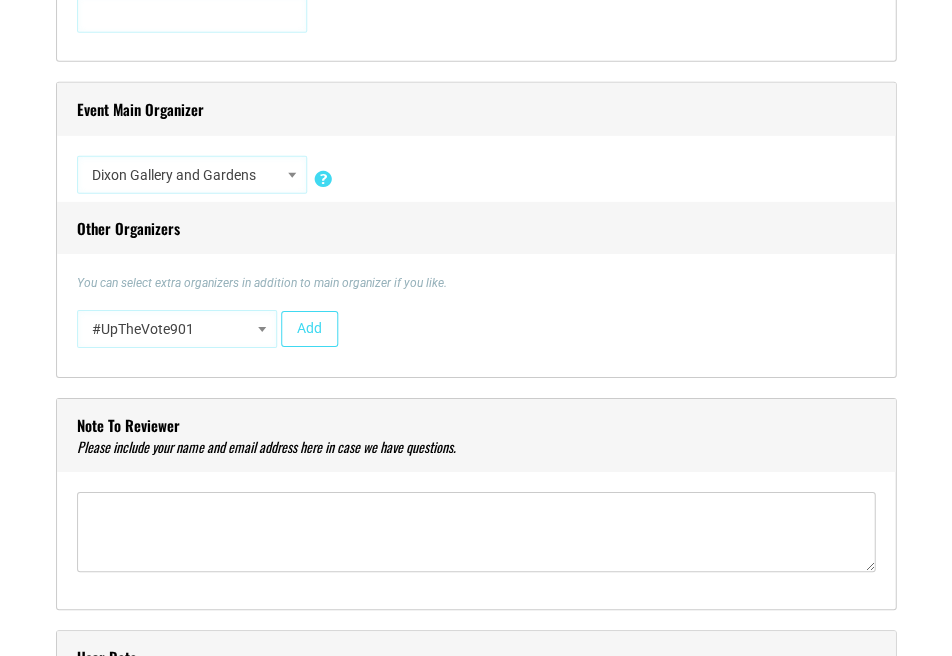 scroll, scrollTop: 2109, scrollLeft: 0, axis: vertical 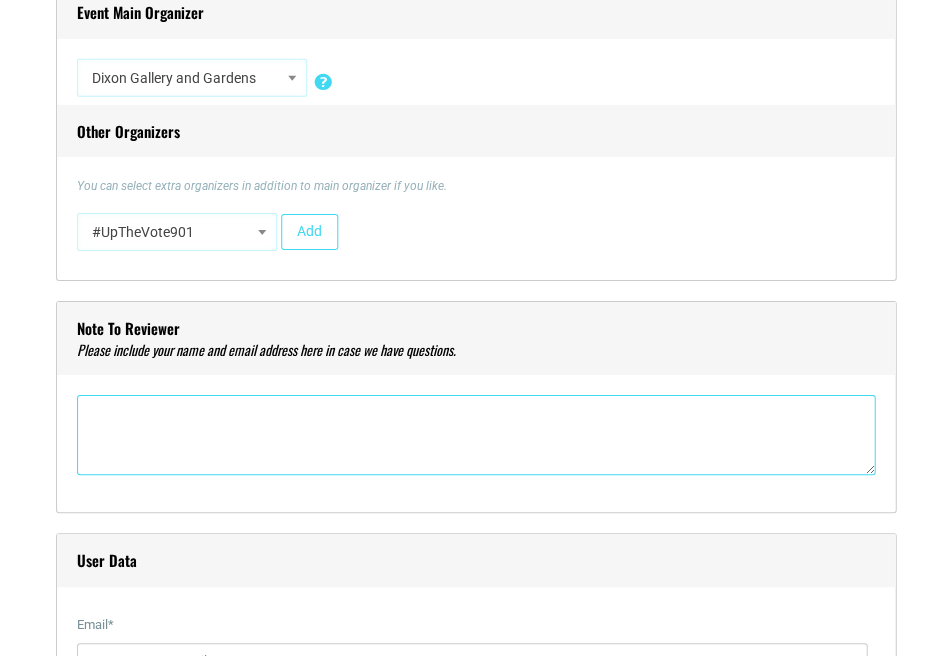 click at bounding box center (476, 435) 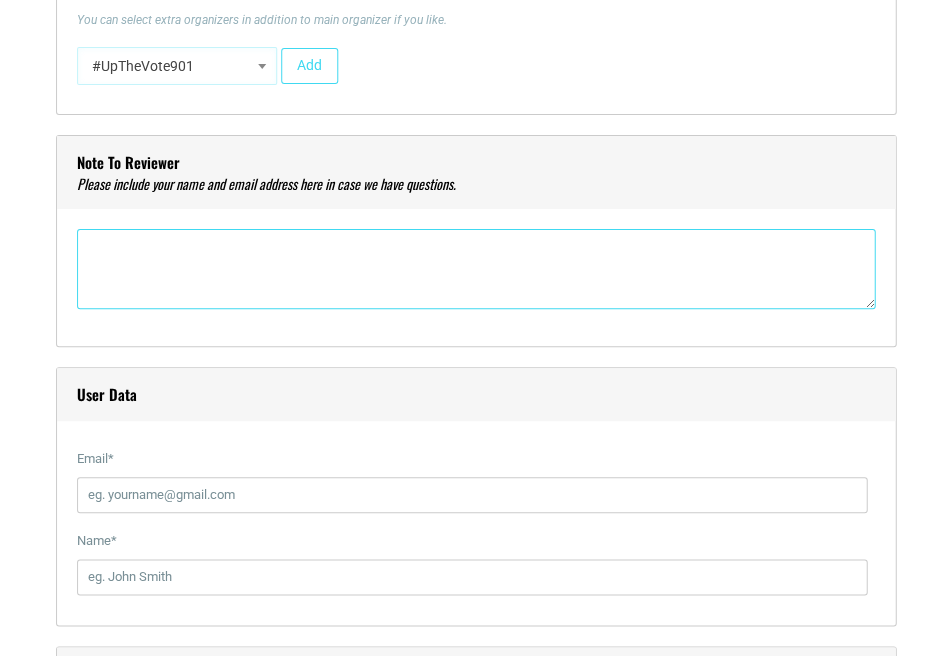 scroll, scrollTop: 2336, scrollLeft: 0, axis: vertical 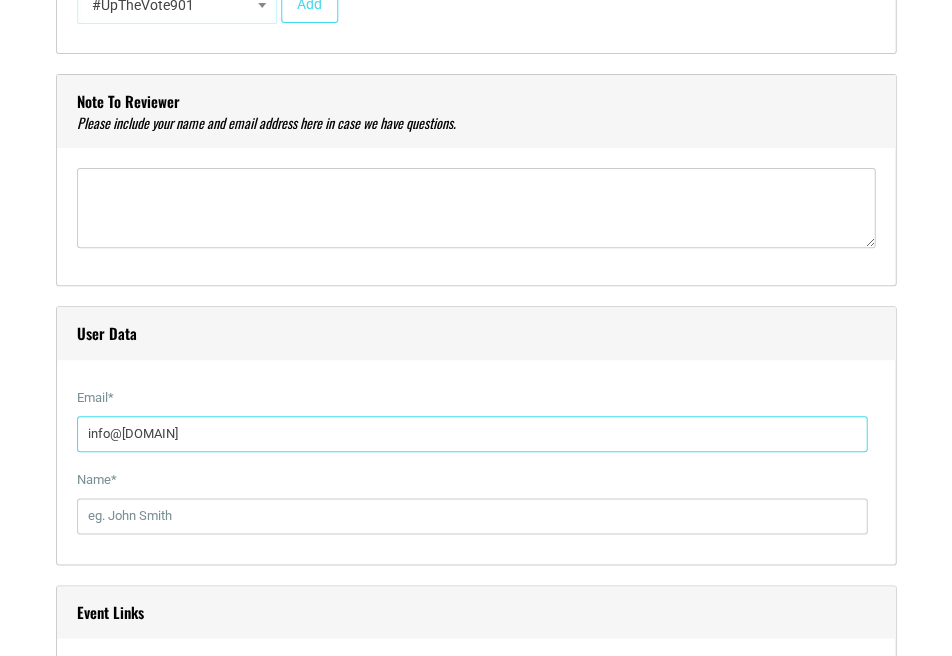 type on "info@[DOMAIN]" 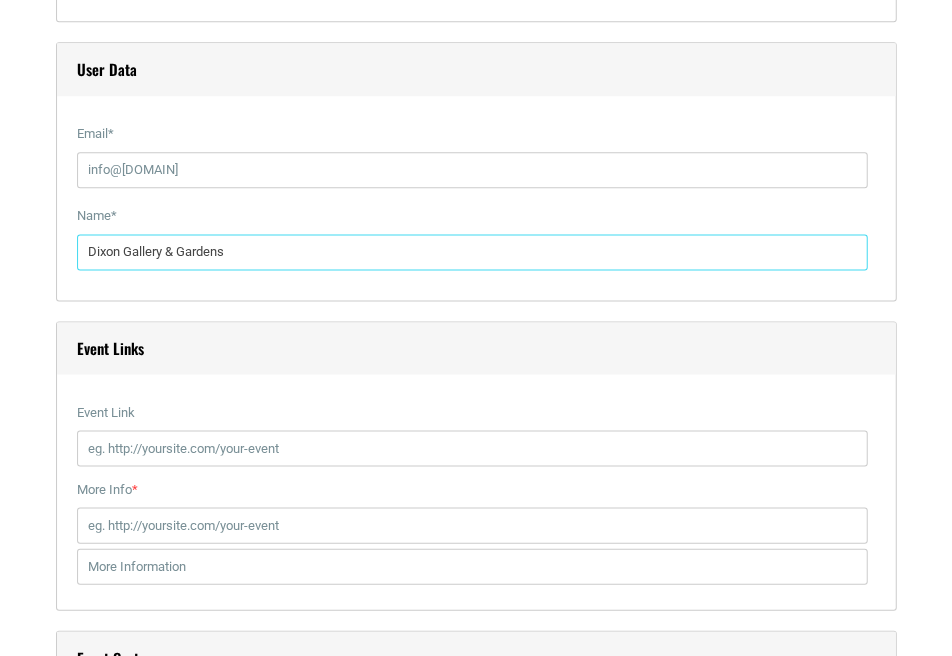 scroll, scrollTop: 2610, scrollLeft: 0, axis: vertical 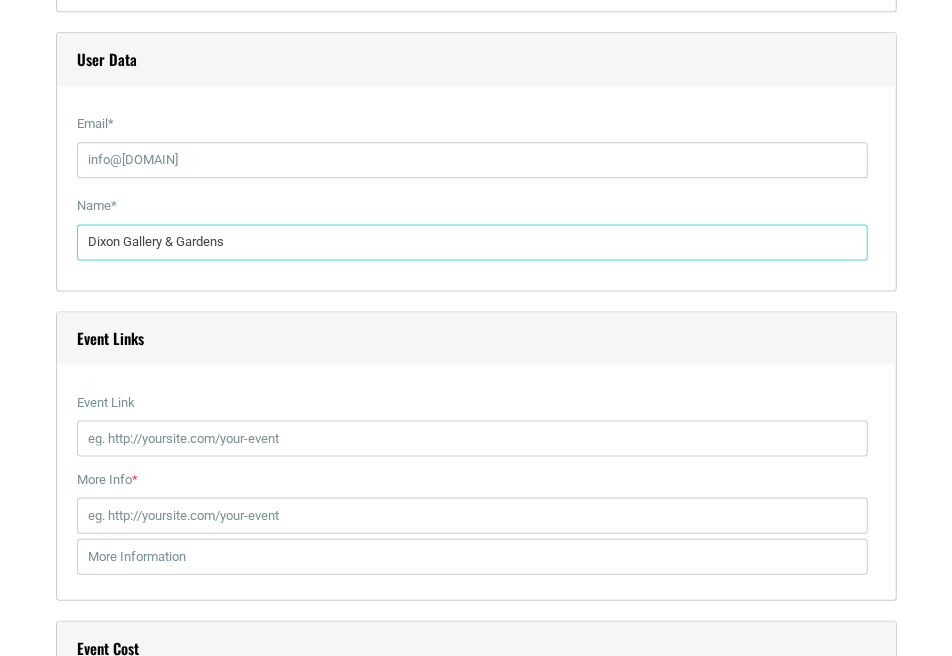 type on "Dixon Gallery & Gardens" 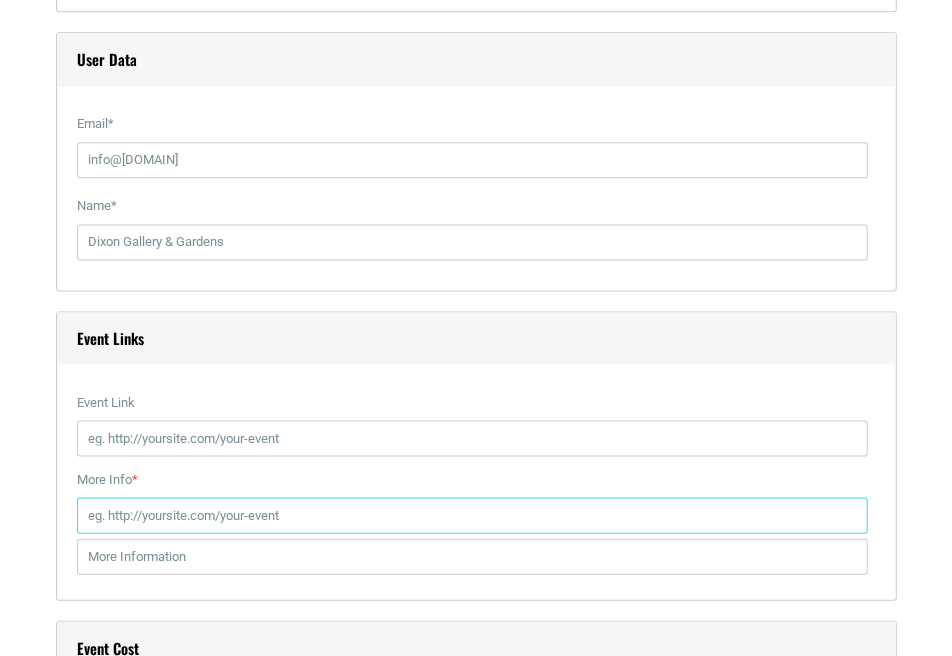 click on "More Info  *" at bounding box center [472, 515] 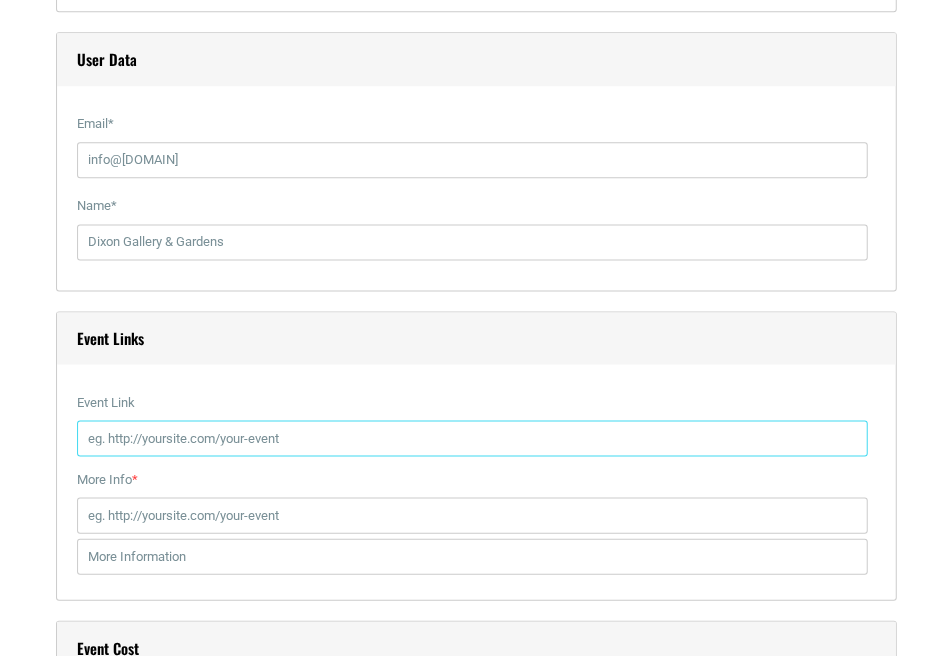 drag, startPoint x: 633, startPoint y: 395, endPoint x: 168, endPoint y: 435, distance: 466.71725 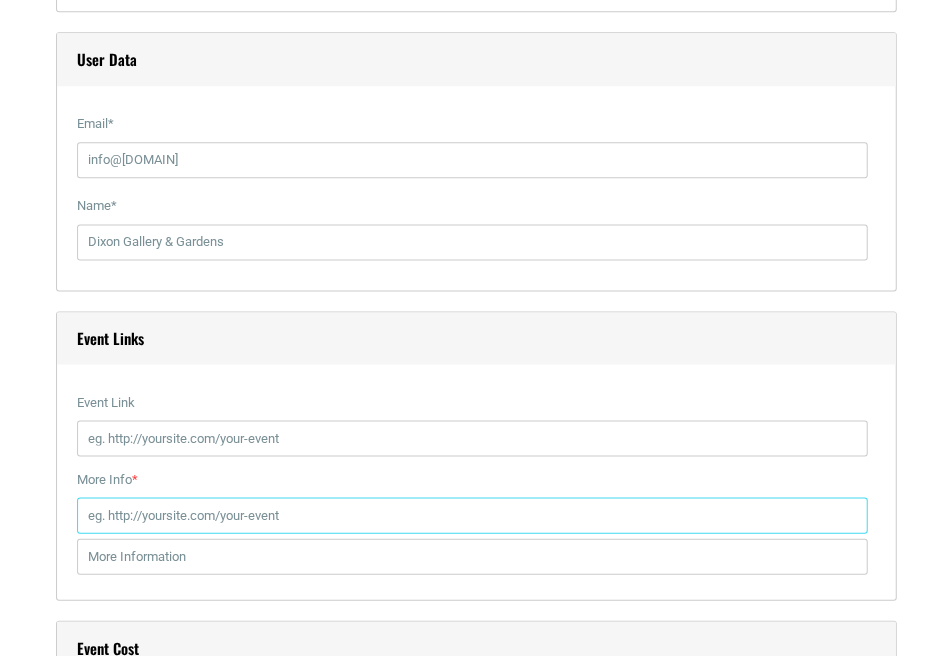 drag, startPoint x: 168, startPoint y: 435, endPoint x: 170, endPoint y: 518, distance: 83.02409 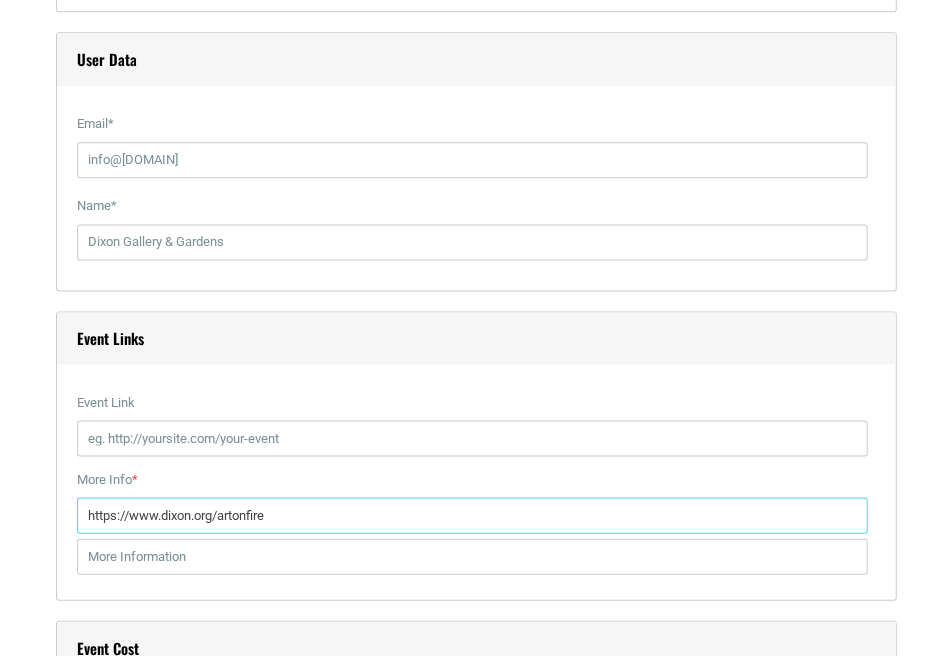 type on "https://www.dixon.org/artonfire" 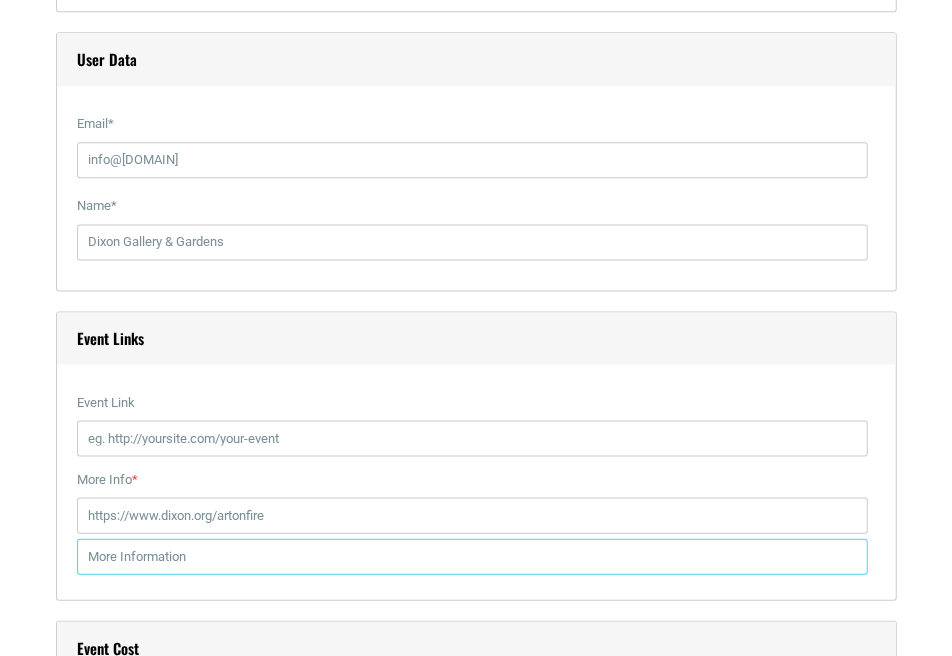 drag, startPoint x: 170, startPoint y: 518, endPoint x: 171, endPoint y: 559, distance: 41.01219 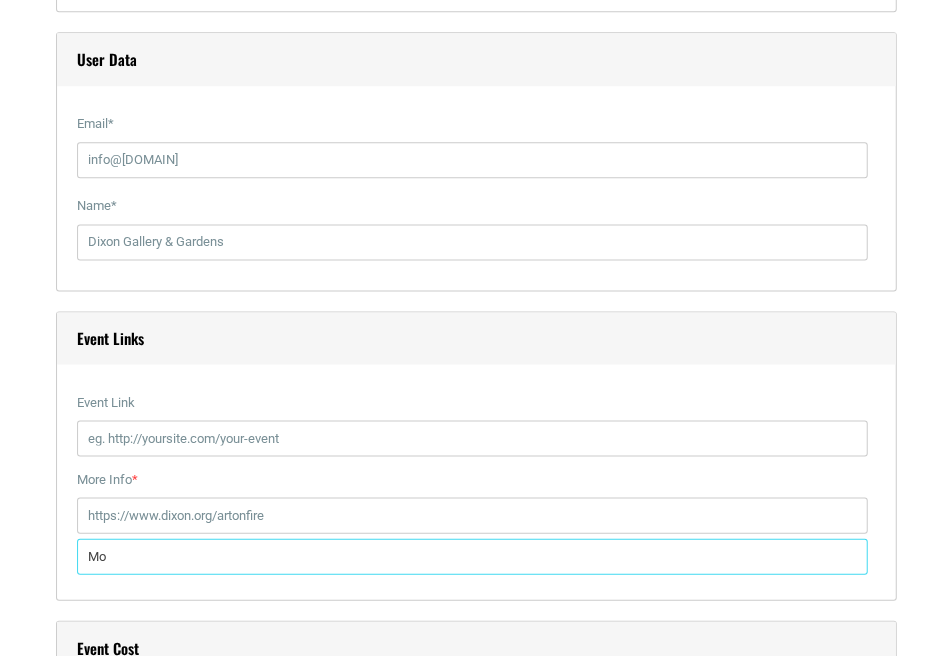 type on "M" 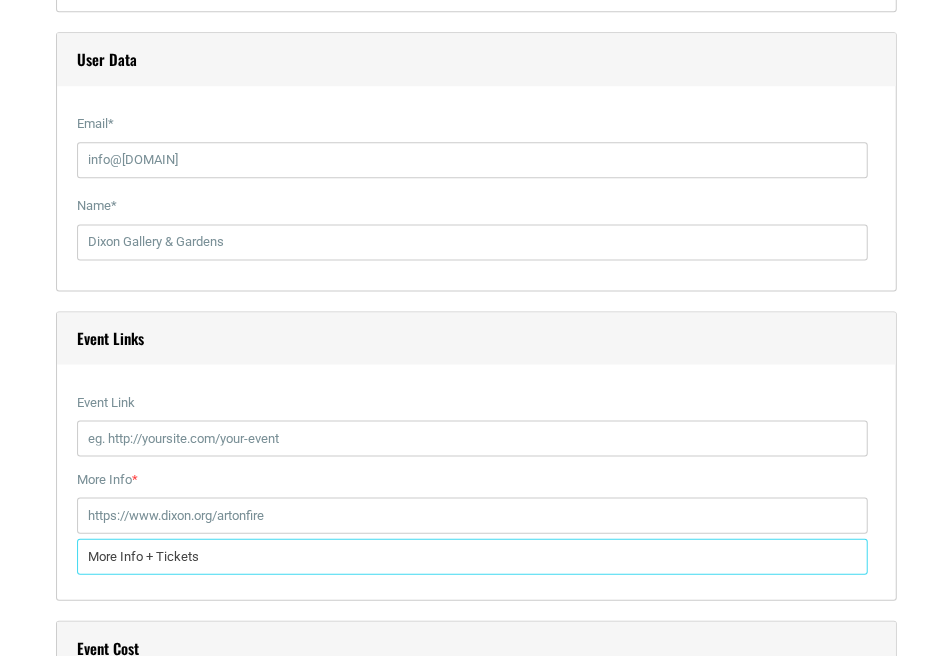 scroll, scrollTop: 2778, scrollLeft: 0, axis: vertical 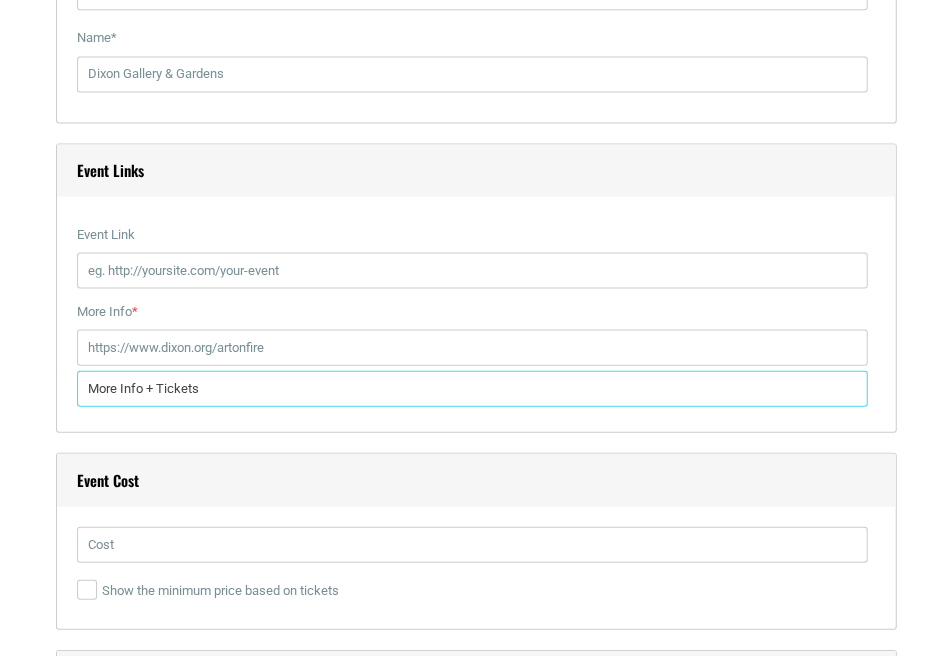 type on "More Info + Tickets" 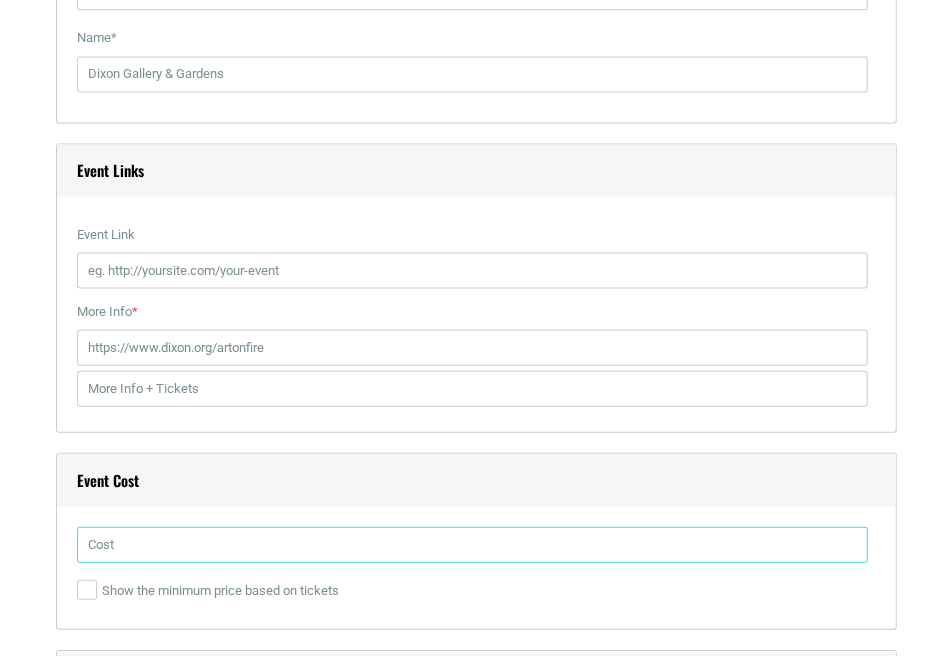 click at bounding box center [472, 544] 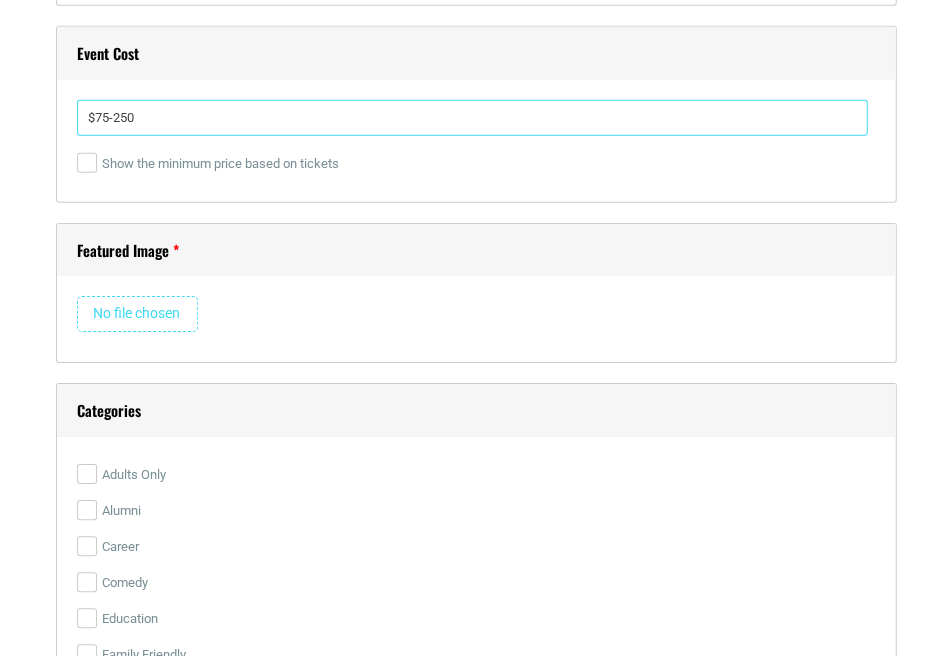 scroll, scrollTop: 3356, scrollLeft: 0, axis: vertical 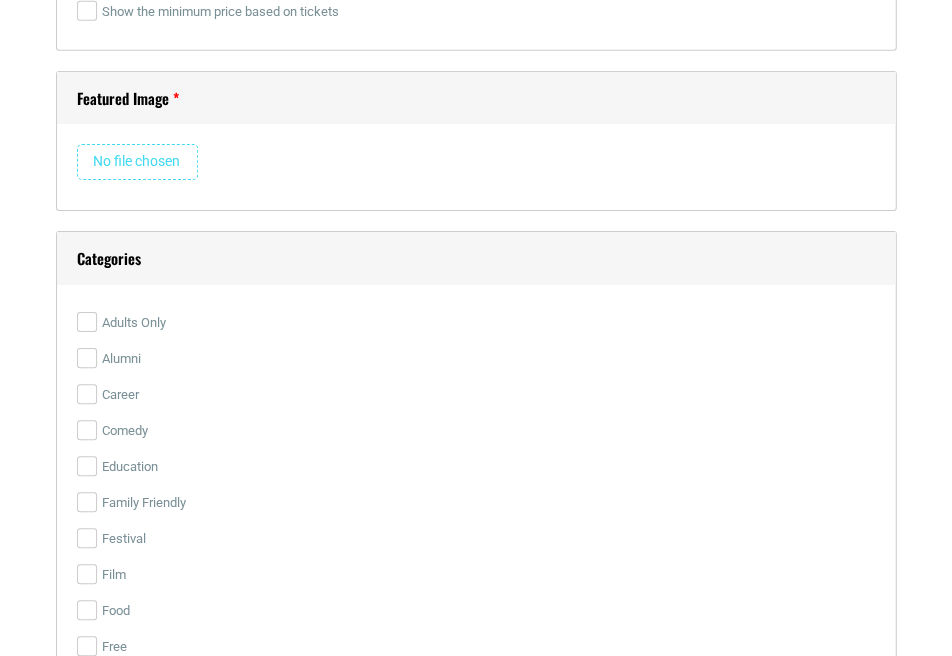 type on "$75-250" 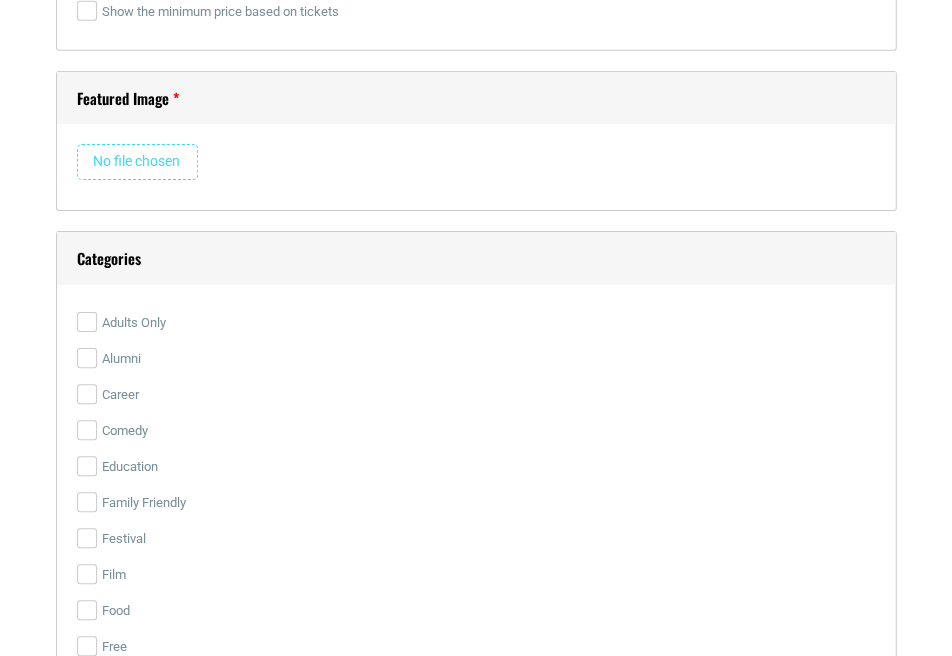 drag, startPoint x: 223, startPoint y: 551, endPoint x: 125, endPoint y: 166, distance: 397.27698 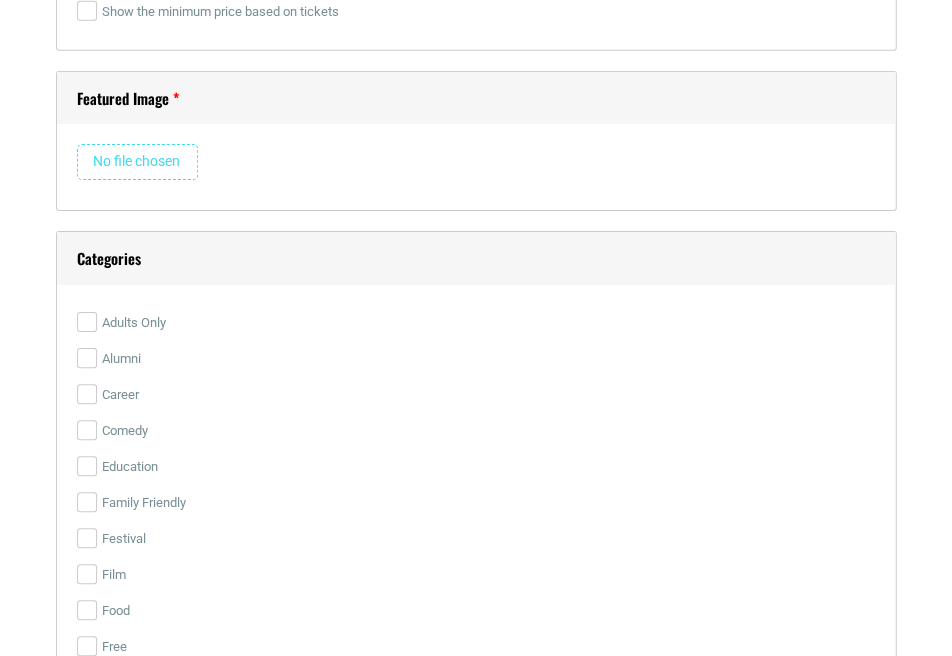 click at bounding box center [137, 162] 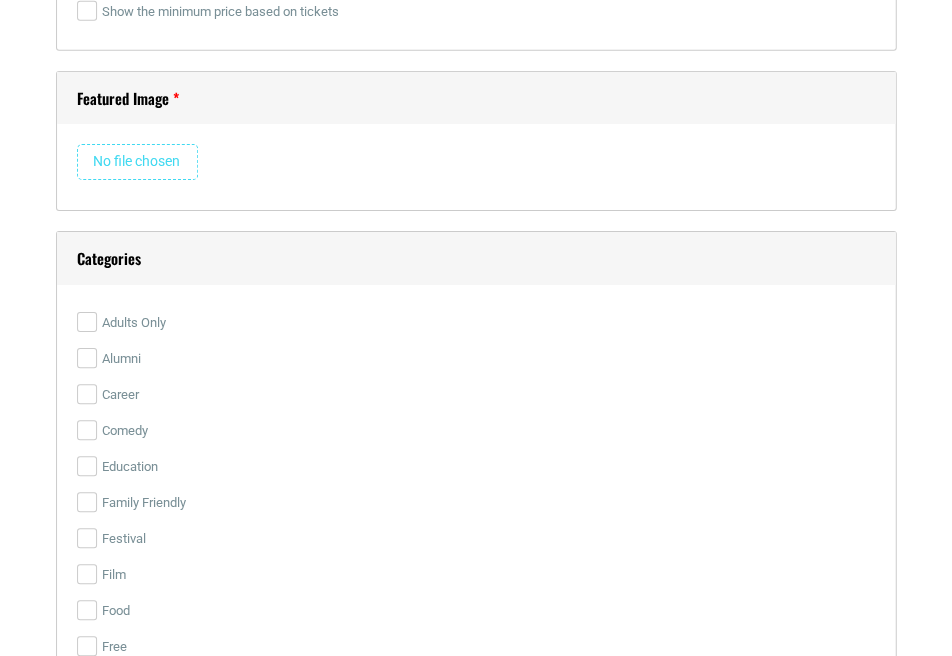 type on "C:\fakepath\[FILENAME]" 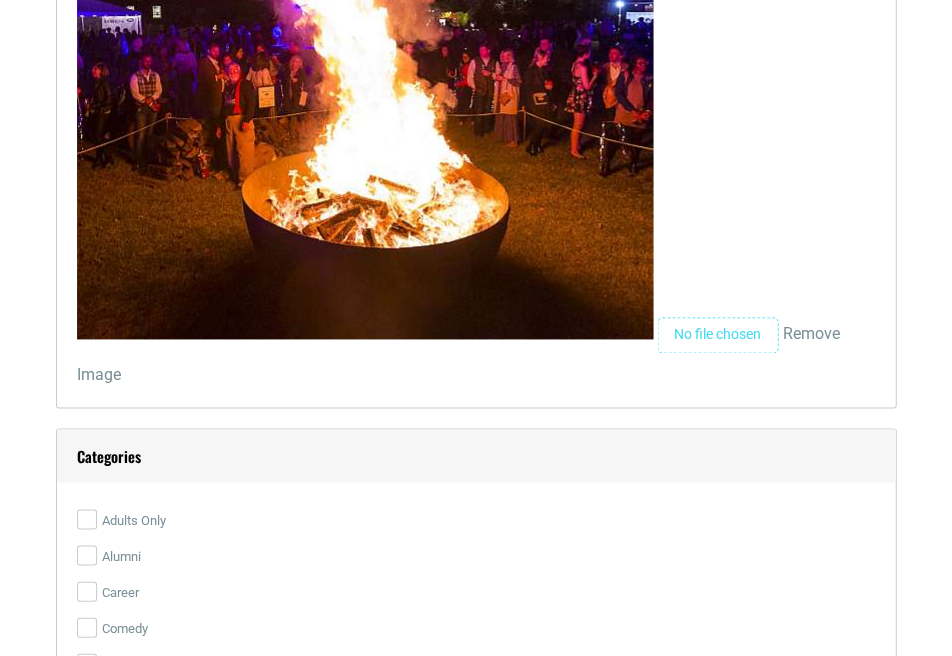 scroll, scrollTop: 3895, scrollLeft: 0, axis: vertical 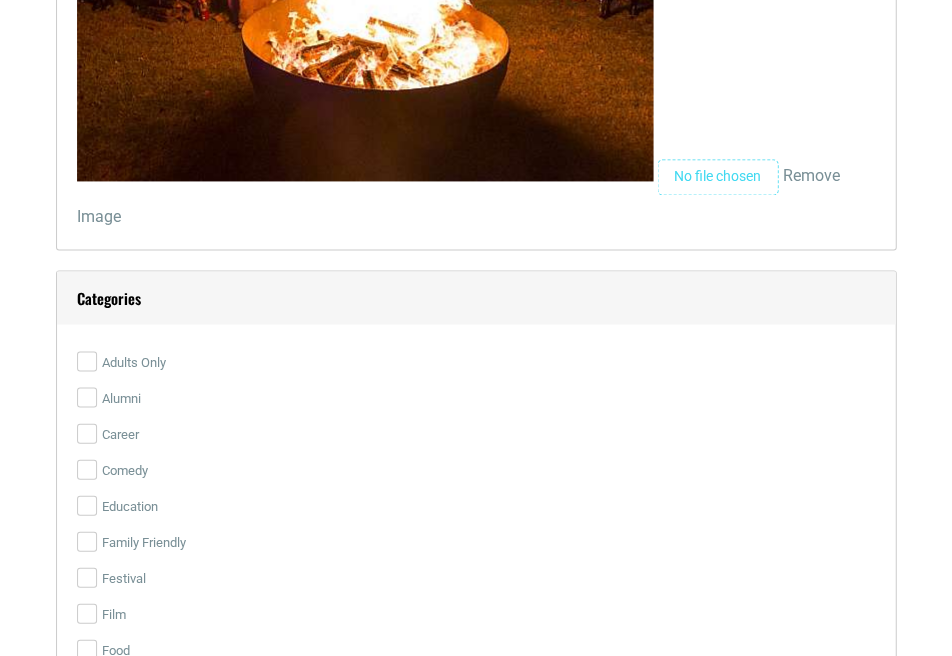 click on "Adults Only" at bounding box center (87, 361) 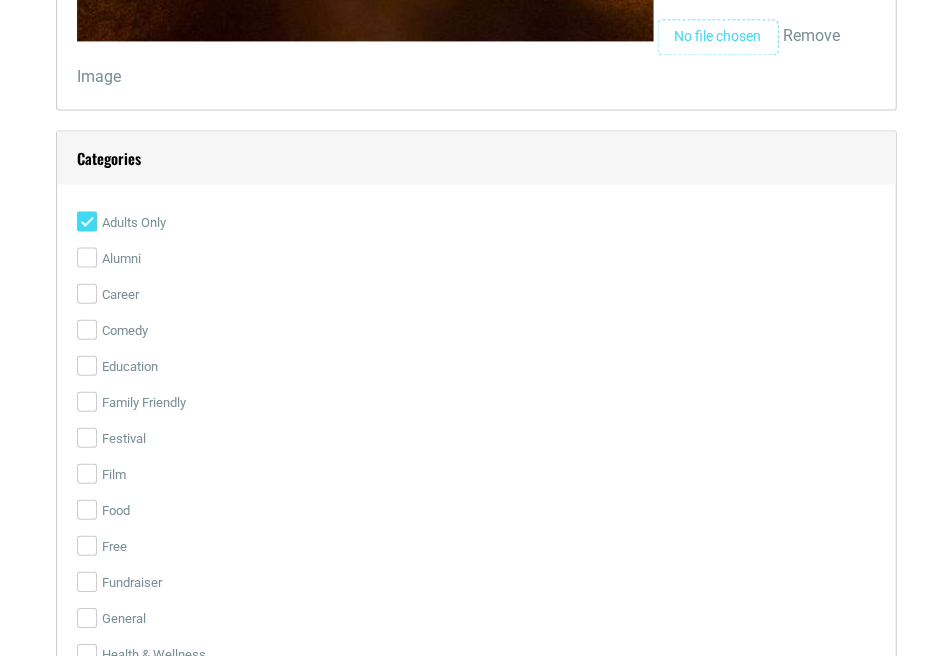 scroll, scrollTop: 4044, scrollLeft: 0, axis: vertical 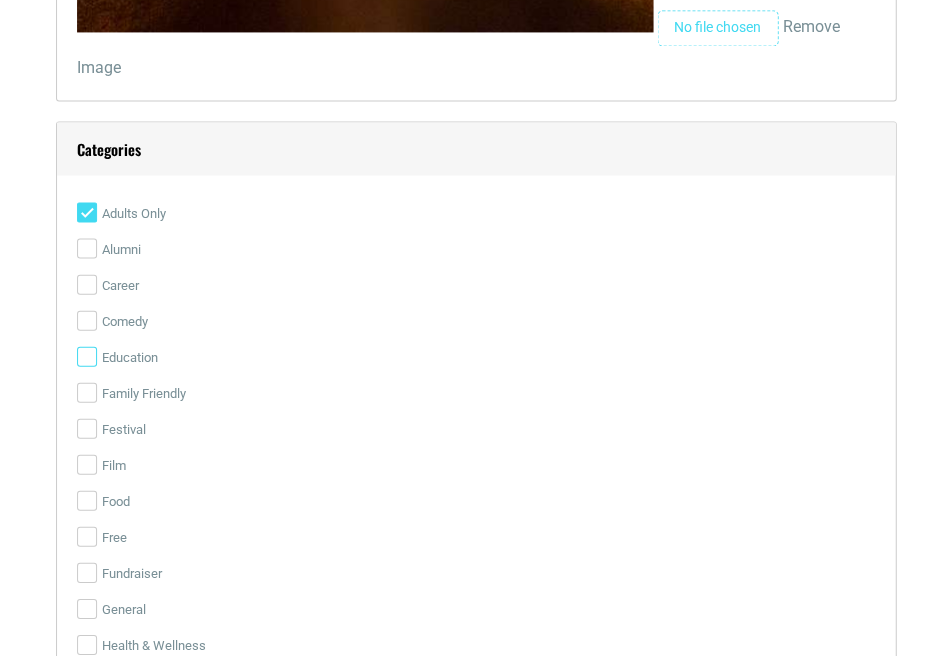 click on "Fundraiser" at bounding box center [87, 572] 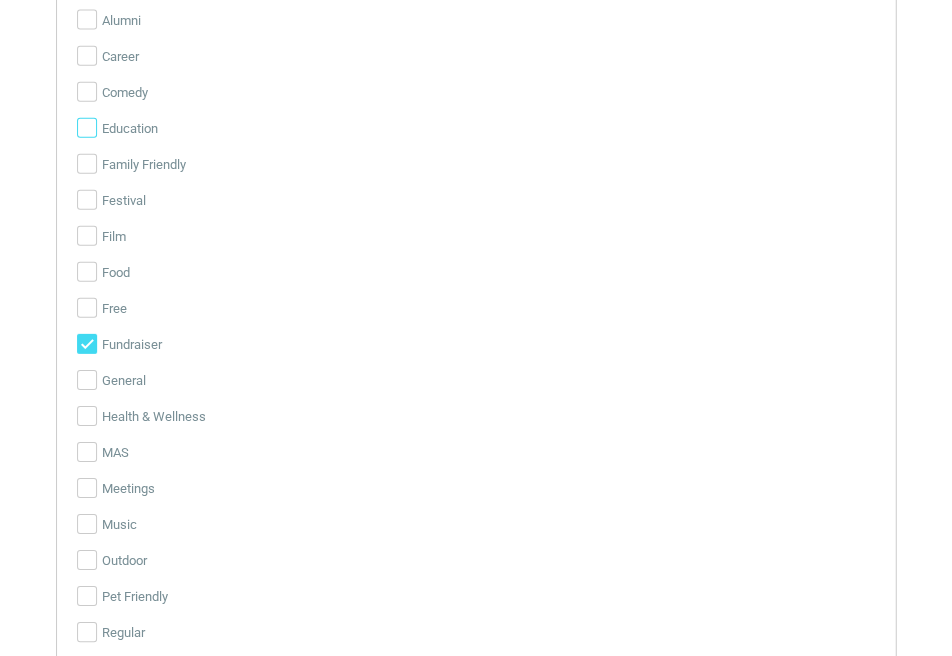 scroll, scrollTop: 4276, scrollLeft: 0, axis: vertical 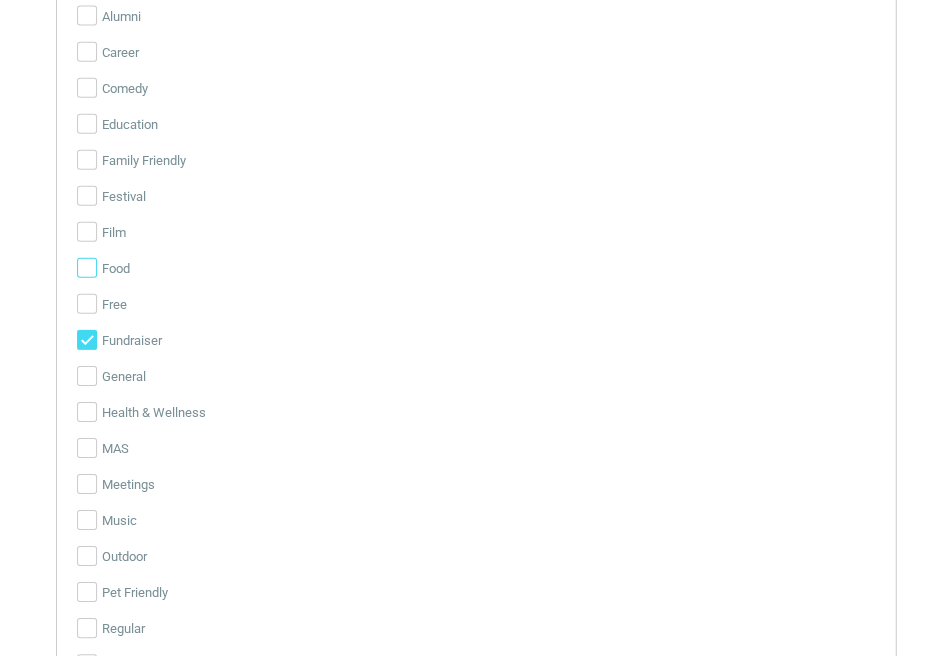 drag, startPoint x: 86, startPoint y: 551, endPoint x: 92, endPoint y: 244, distance: 307.05862 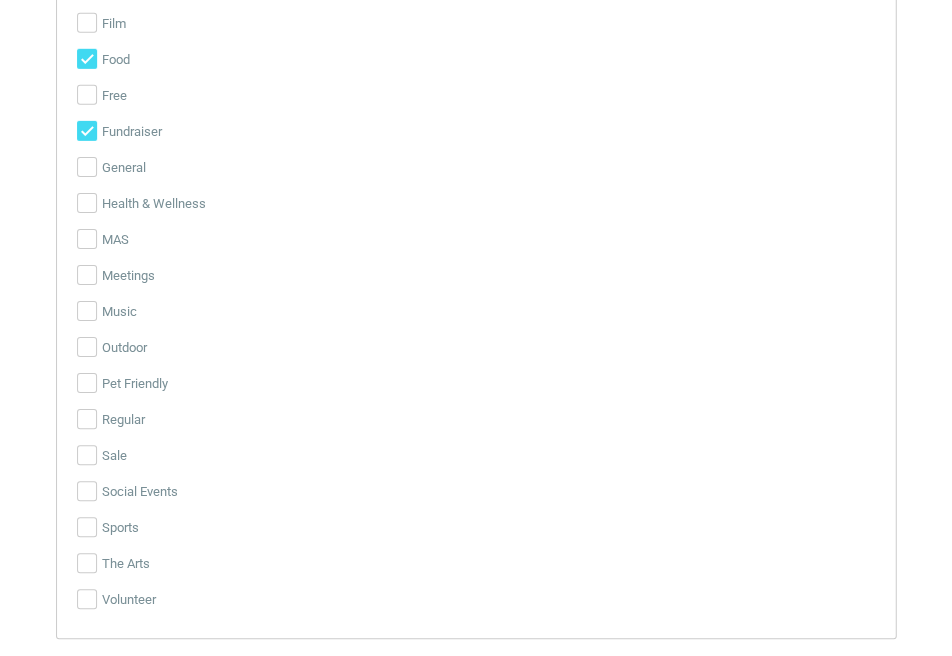 scroll, scrollTop: 4487, scrollLeft: 0, axis: vertical 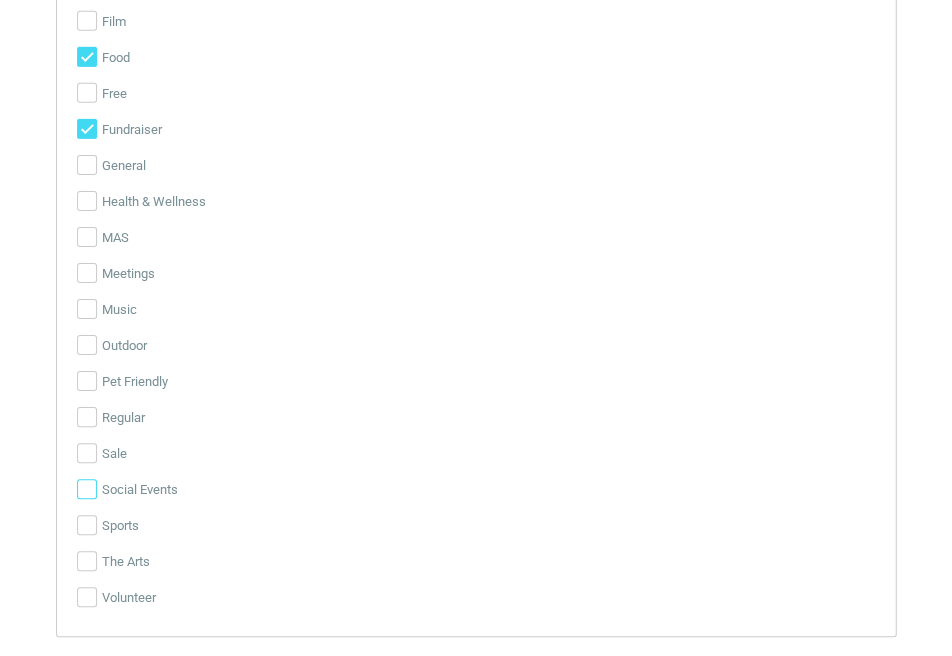 drag, startPoint x: 92, startPoint y: 244, endPoint x: 87, endPoint y: 468, distance: 224.0558 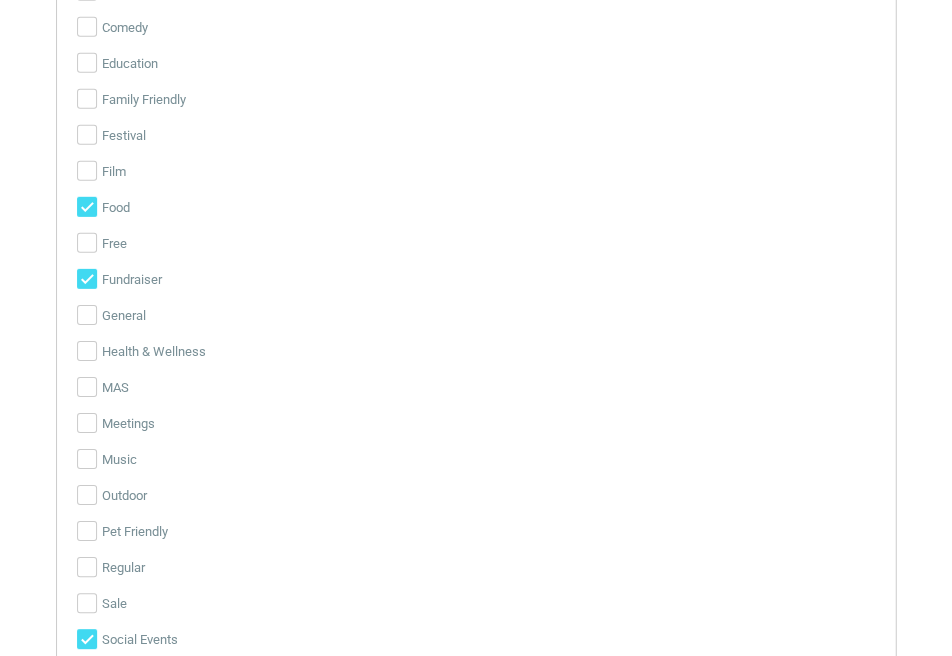scroll, scrollTop: 4551, scrollLeft: 0, axis: vertical 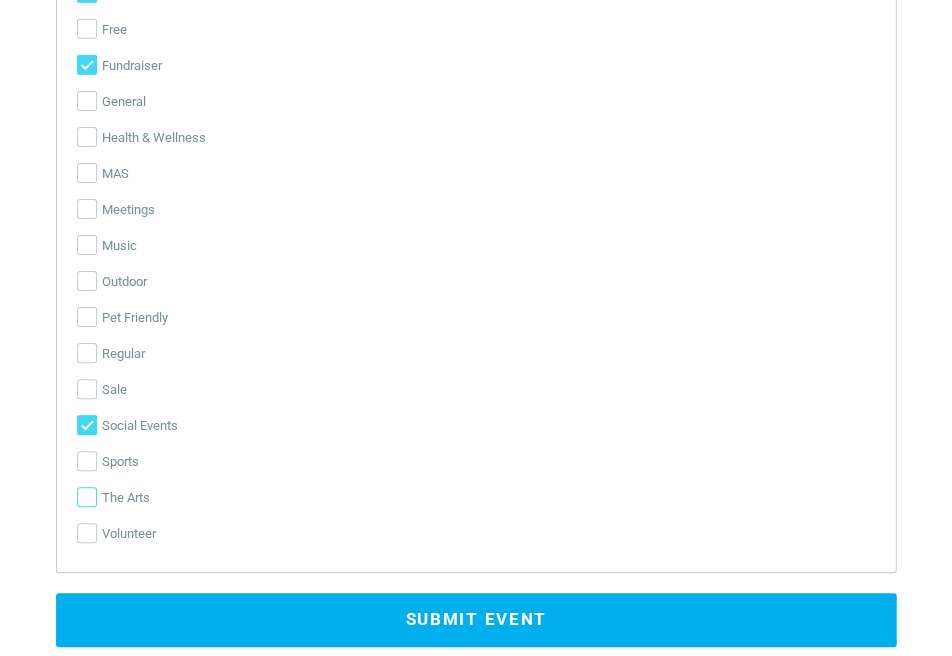 click on "Submit Event" at bounding box center (476, 620) 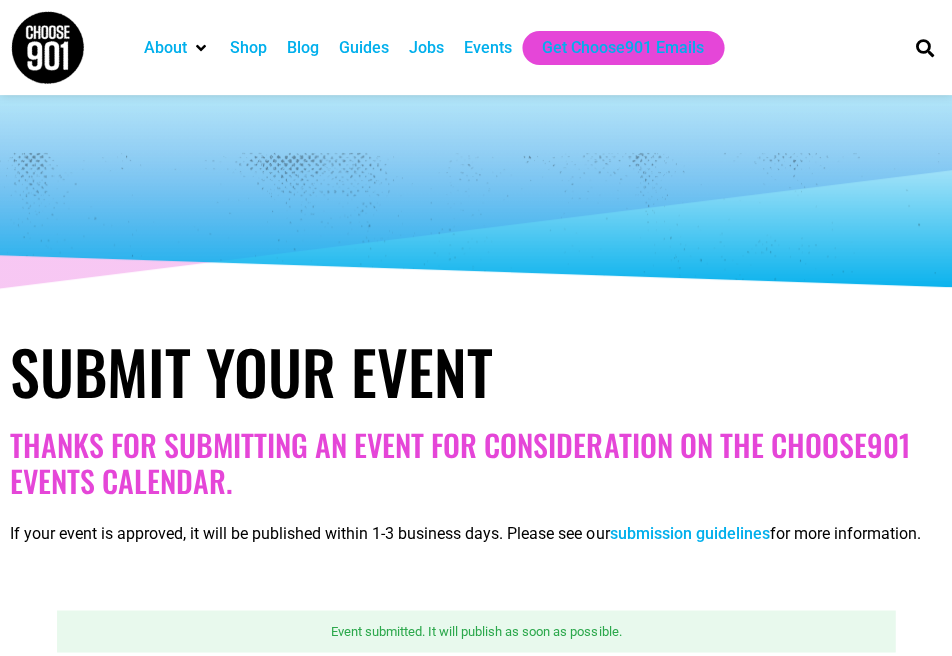 scroll, scrollTop: 326, scrollLeft: 0, axis: vertical 